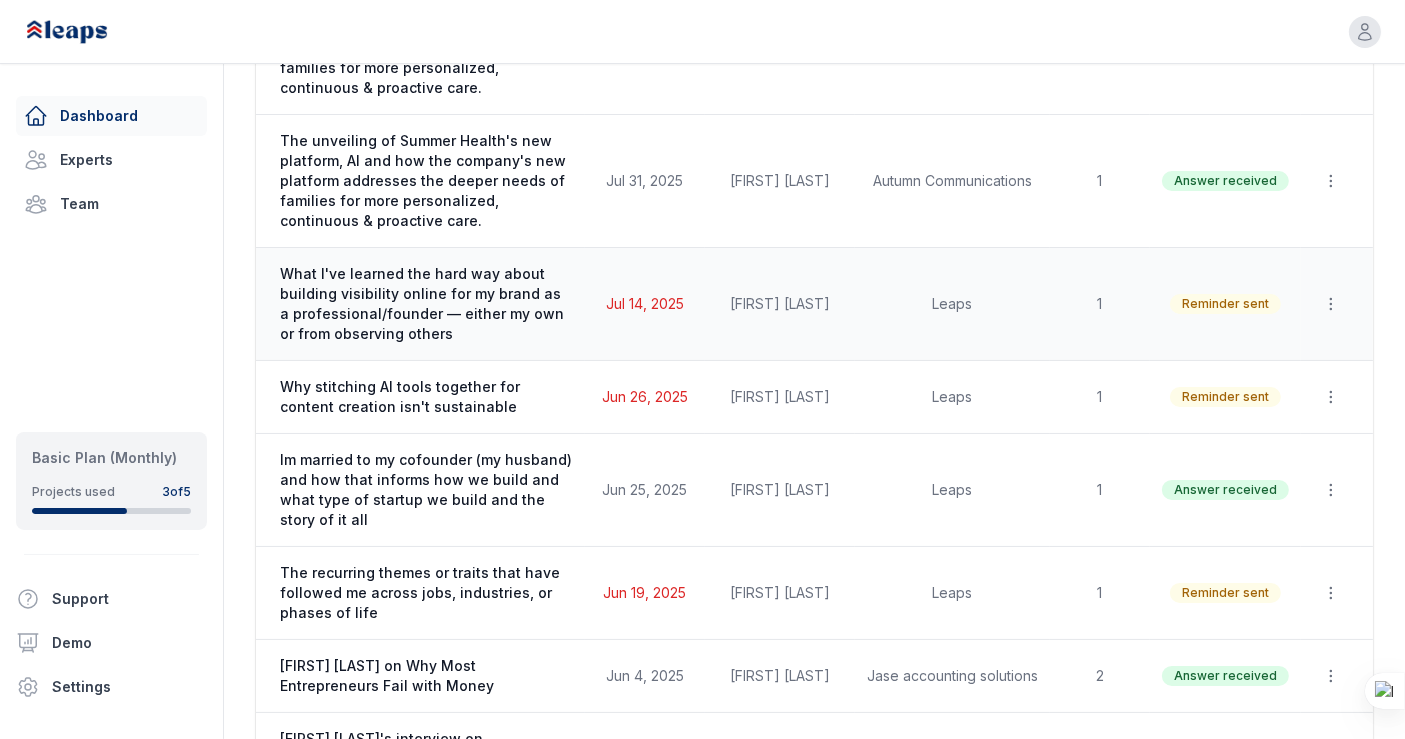 scroll, scrollTop: 263, scrollLeft: 0, axis: vertical 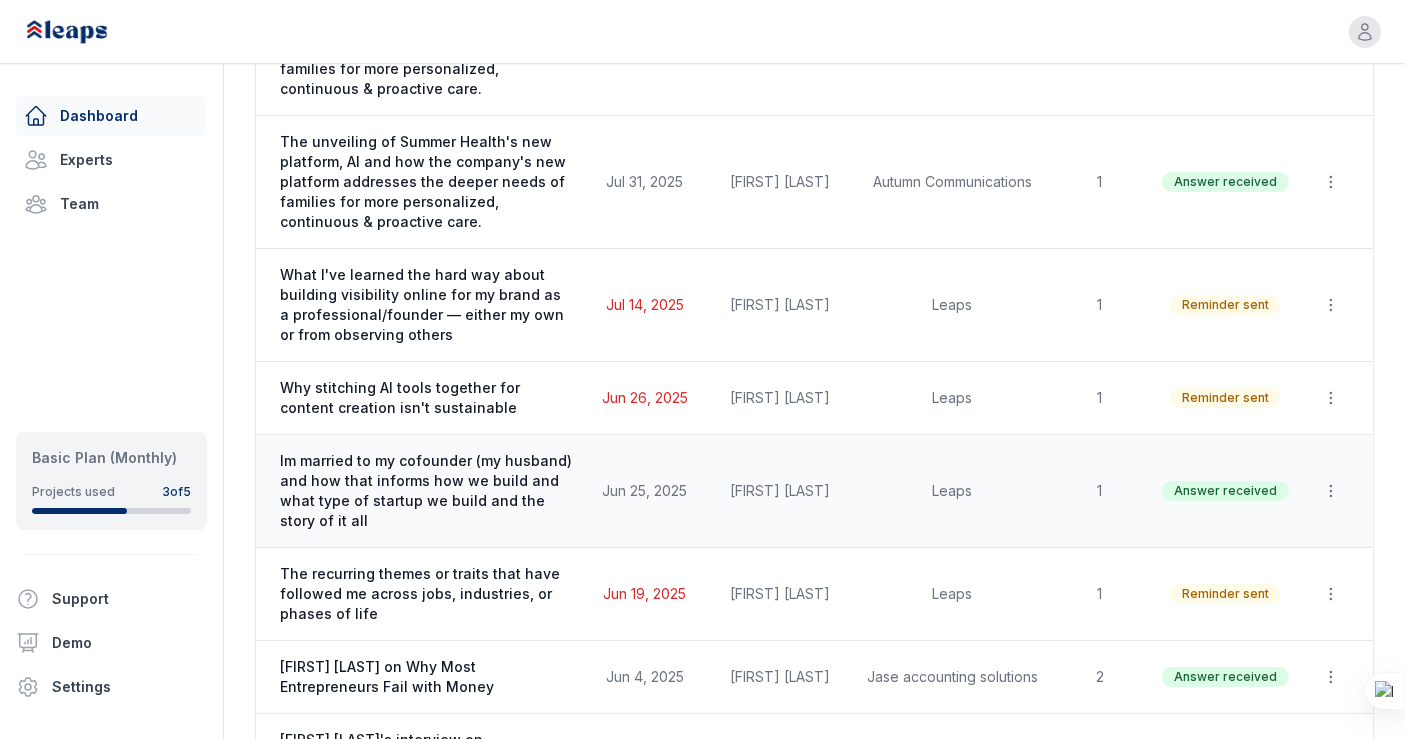 click on "Im married to my cofounder (my husband) and how that informs how we build and what type of startup we build and the story of it all" at bounding box center (426, 491) 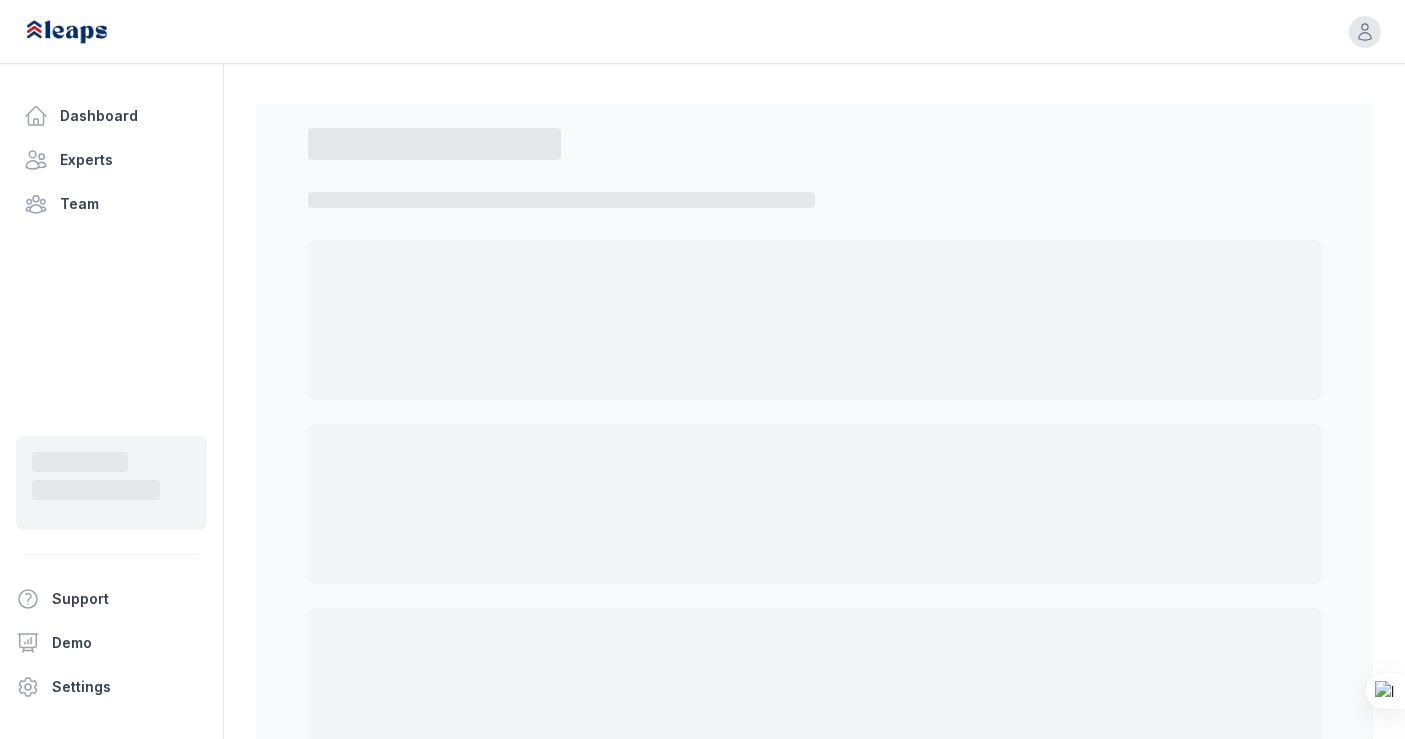 click on "Dashboard" at bounding box center (111, 116) 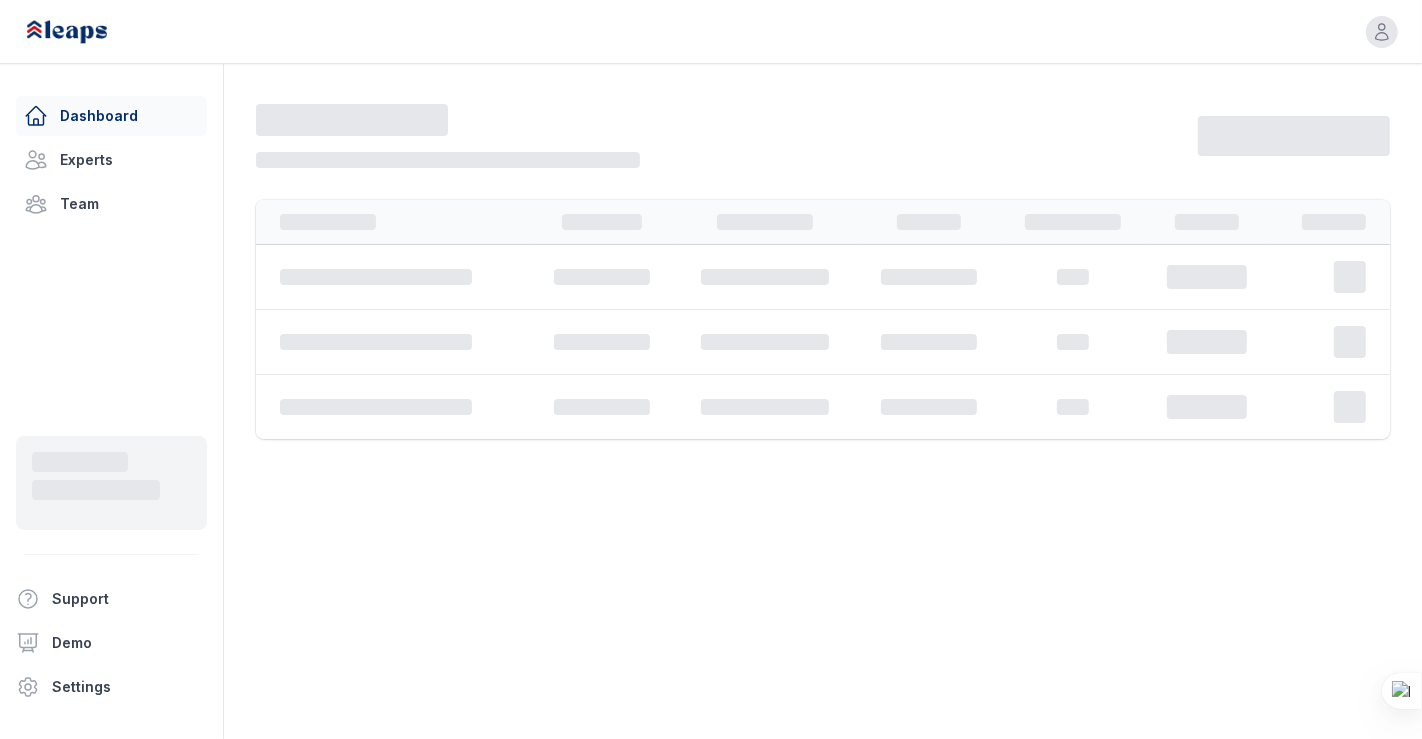 click on "Dashboard" at bounding box center [111, 116] 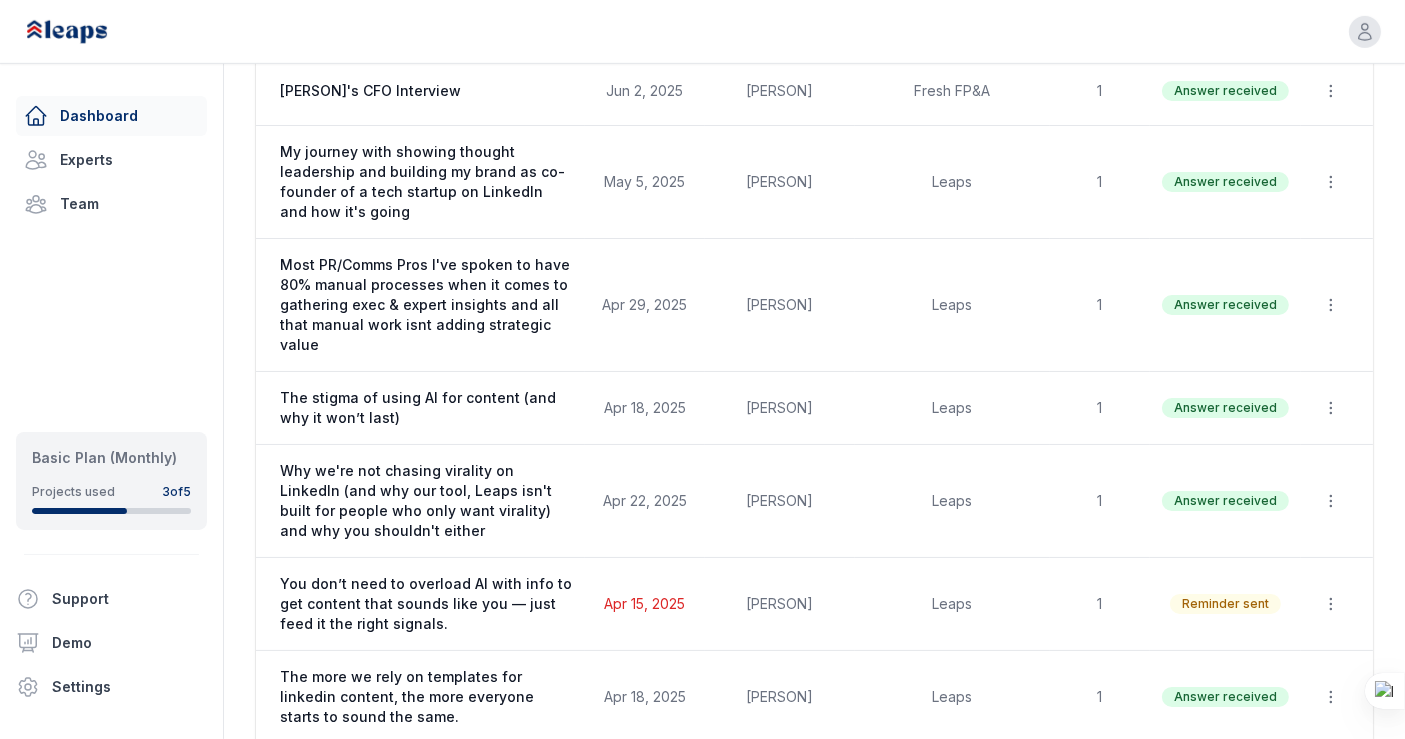 scroll, scrollTop: 1400, scrollLeft: 0, axis: vertical 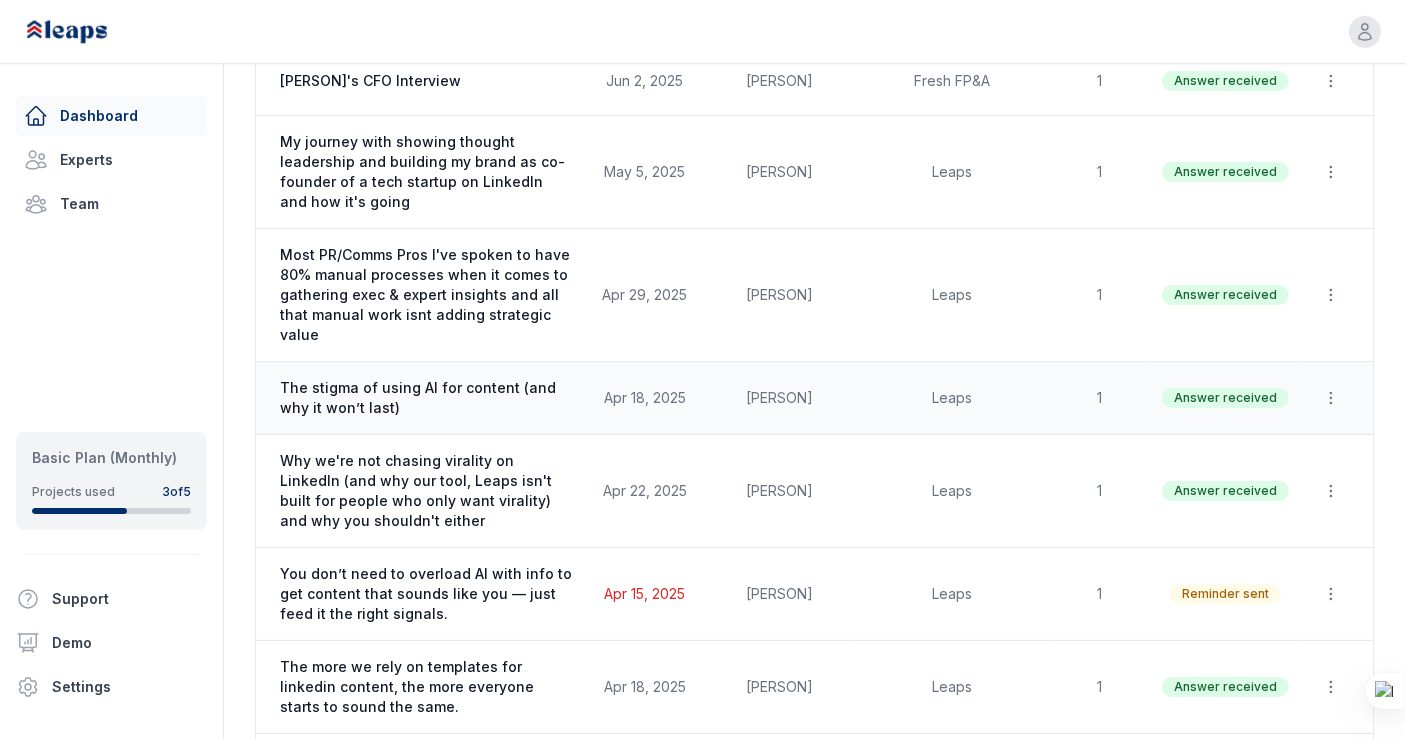 click on "The stigma of using AI for content (and why it won’t last)" at bounding box center [420, 398] 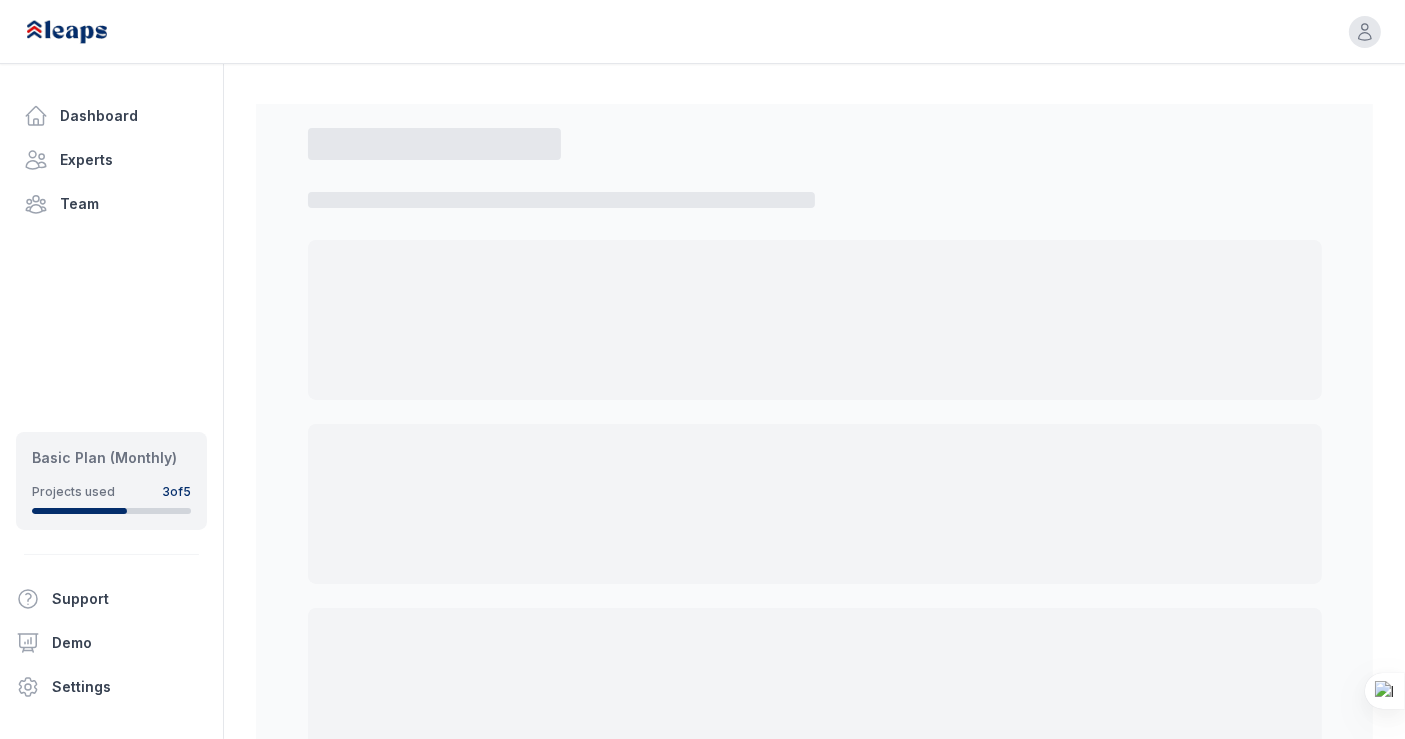 select on "*" 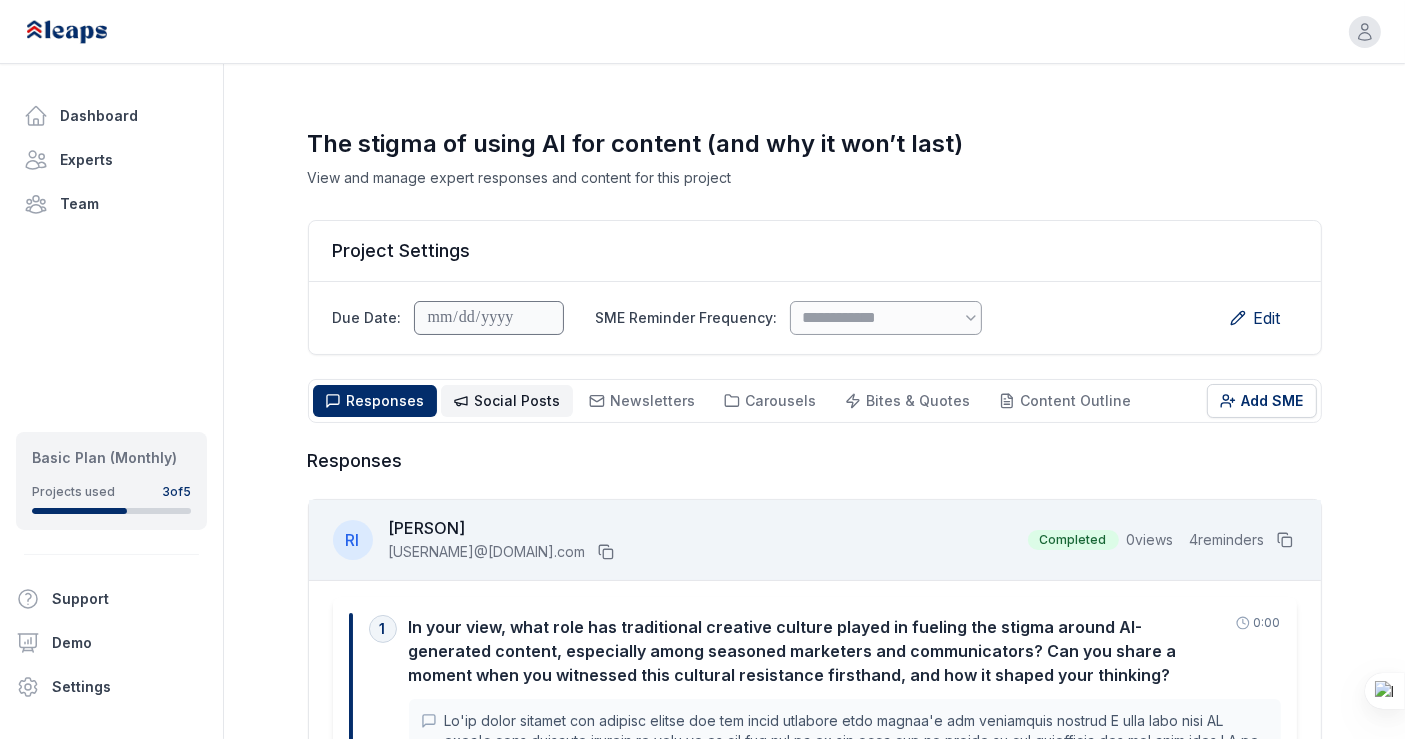 click on "Social Posts" at bounding box center (518, 400) 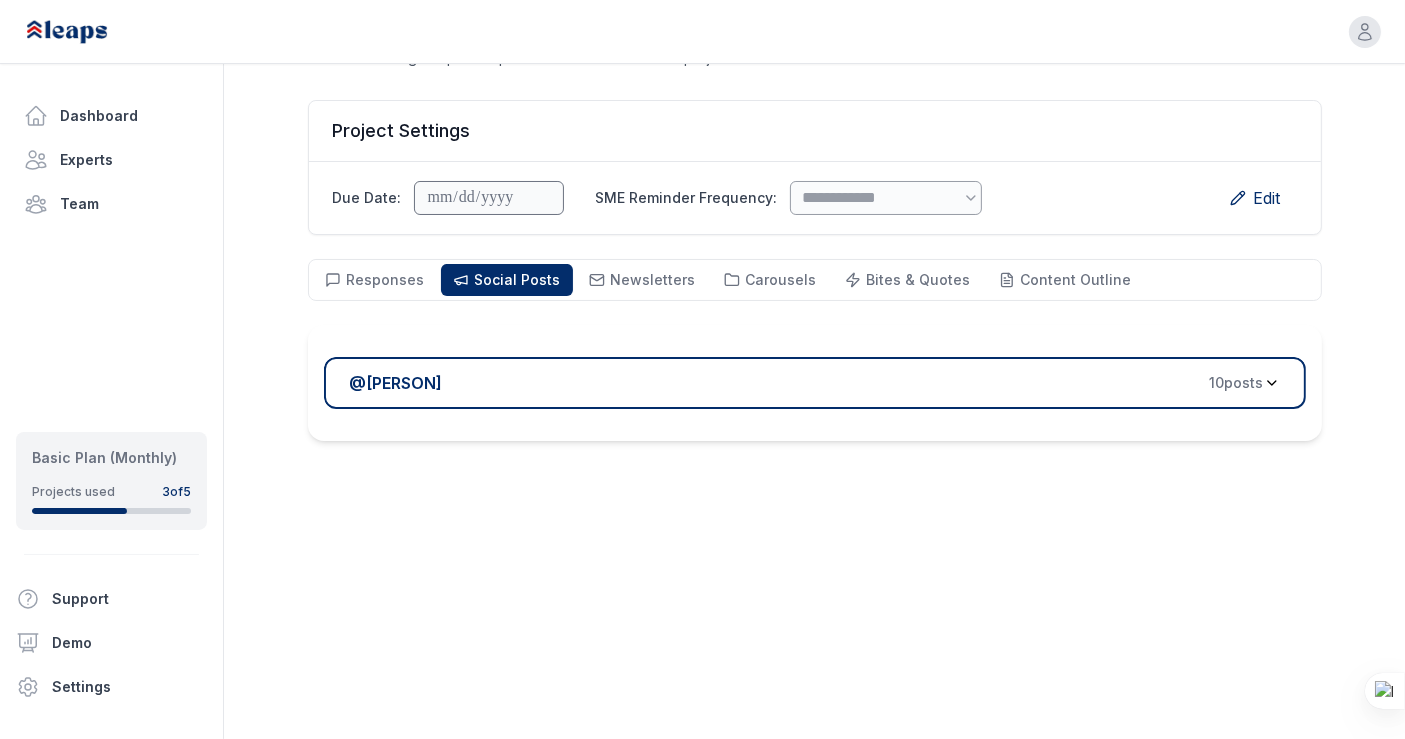 scroll, scrollTop: 121, scrollLeft: 0, axis: vertical 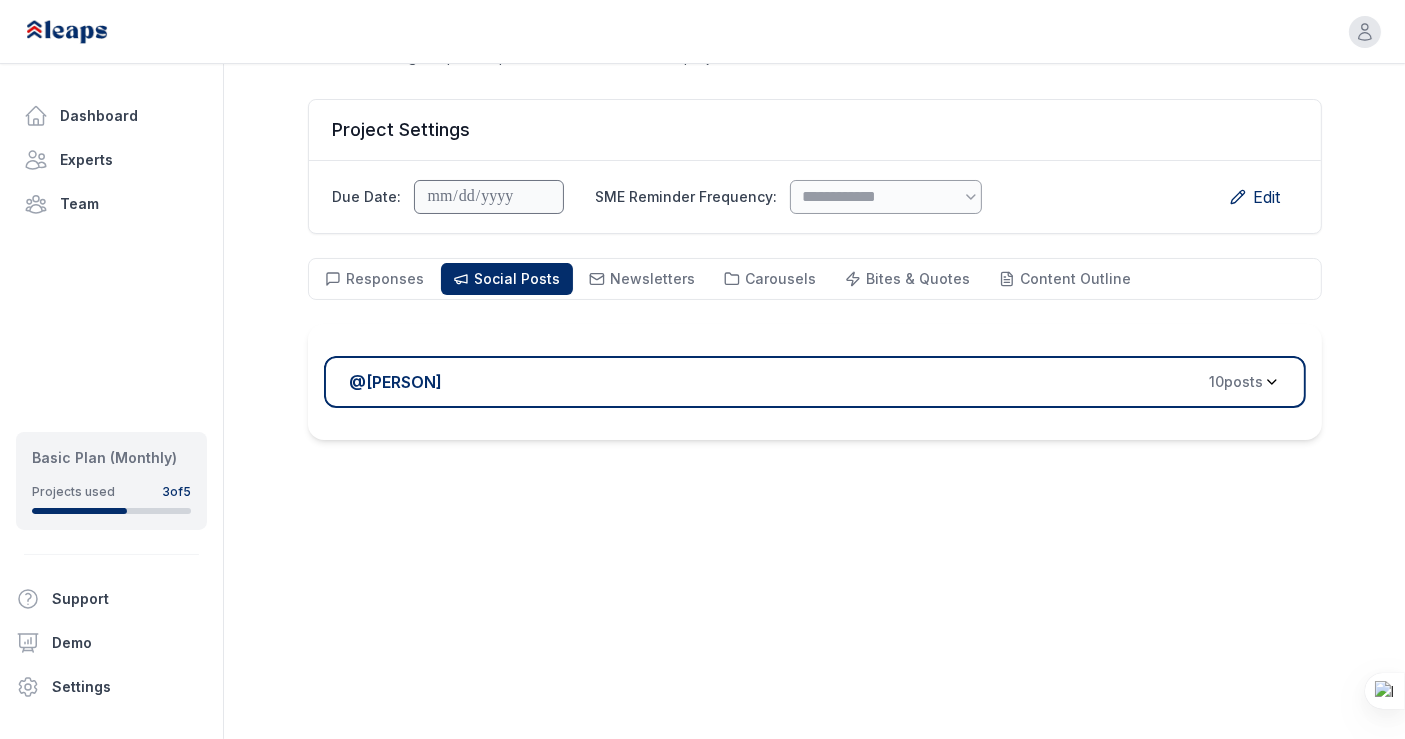click on "@ [PERSON] 10  post s" at bounding box center [807, 382] 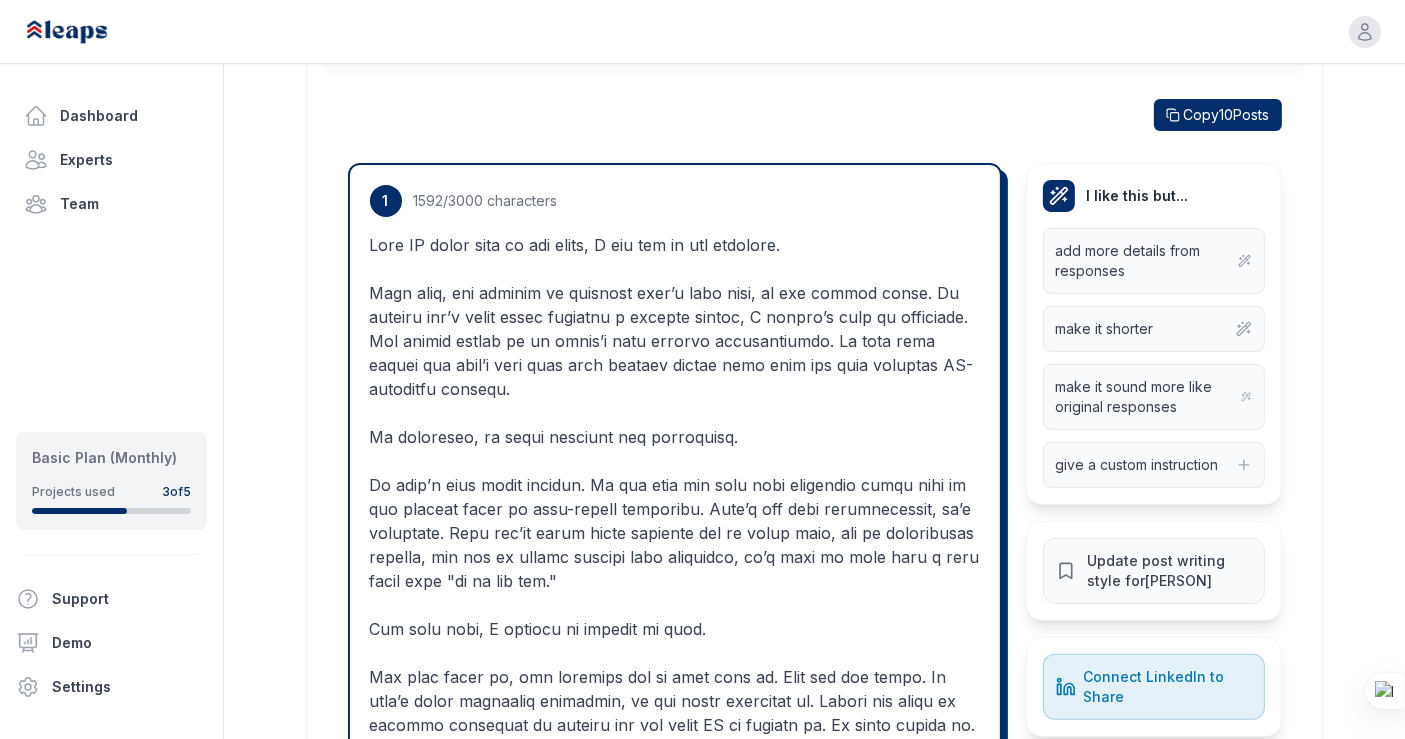 scroll, scrollTop: 432, scrollLeft: 0, axis: vertical 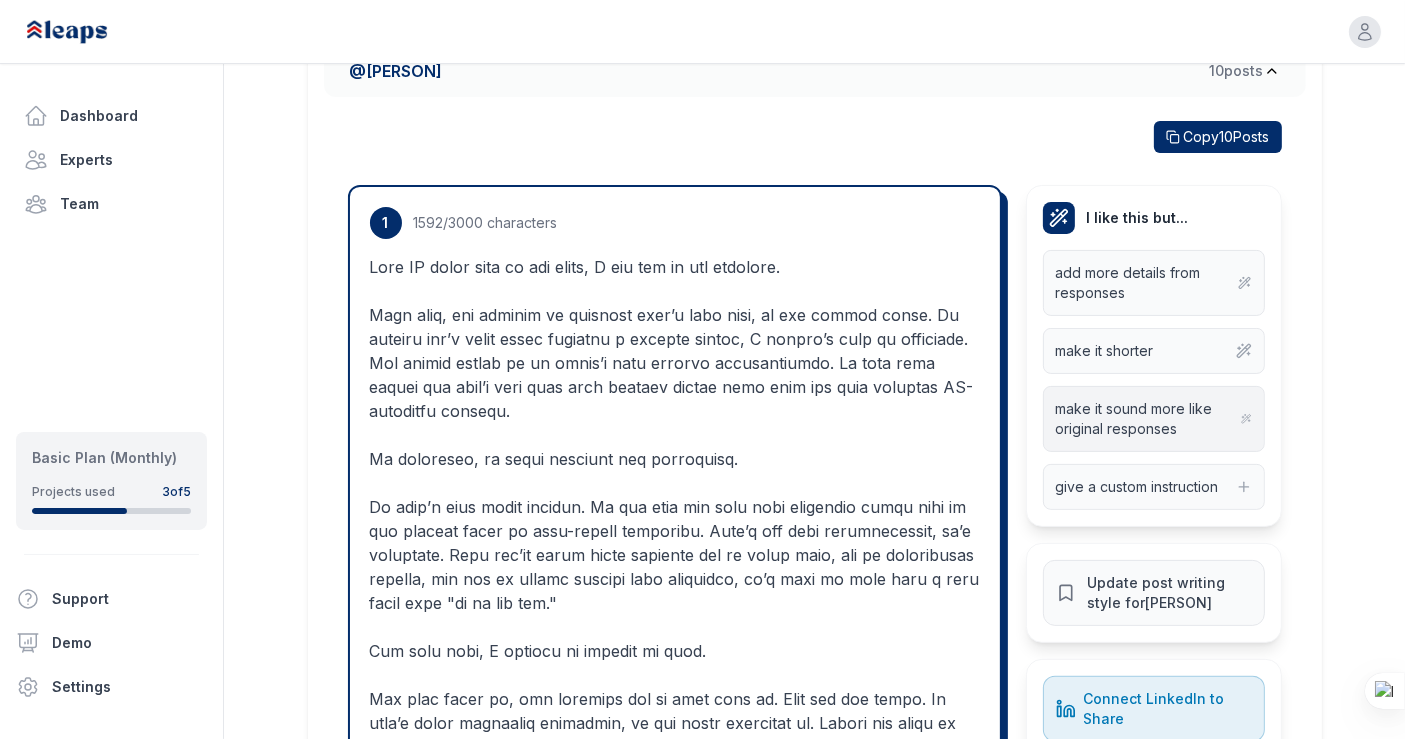 click on "make it sound more like original responses" at bounding box center (1149, 419) 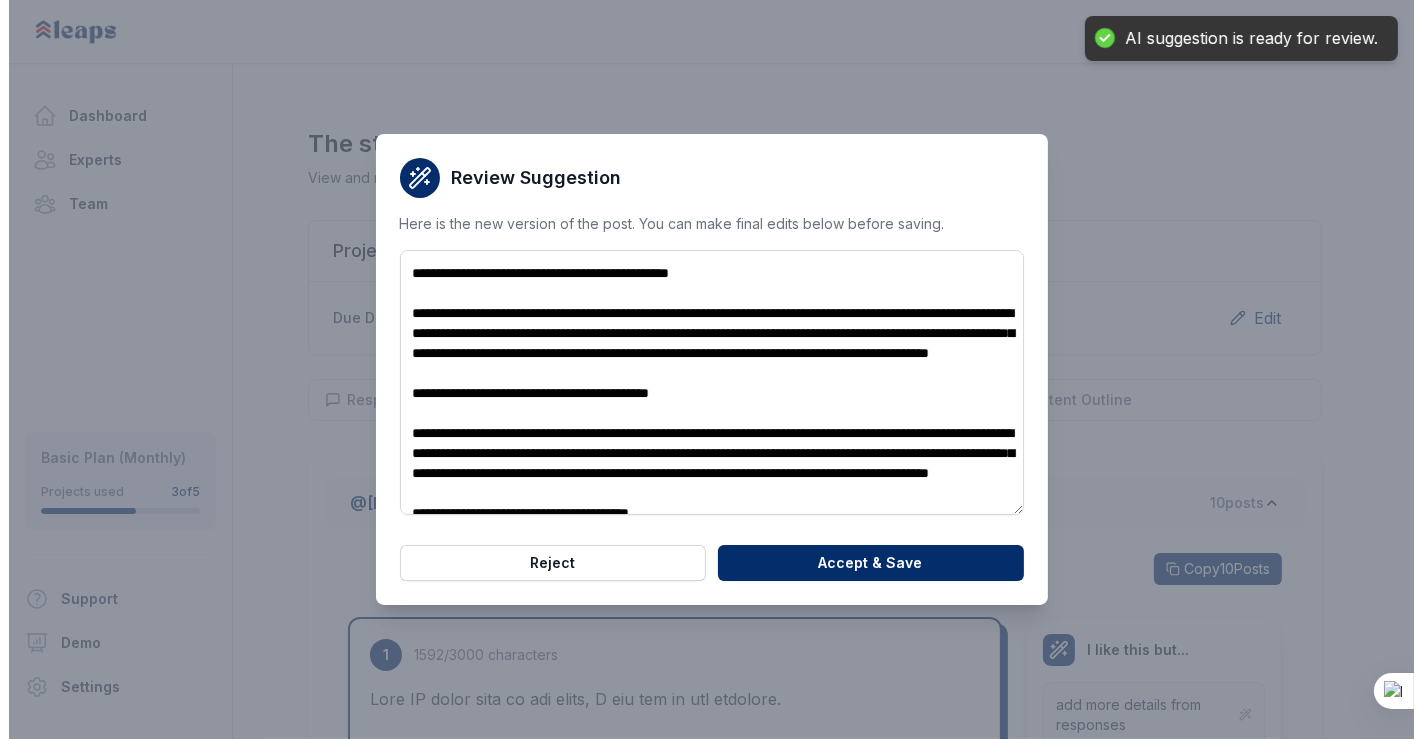 scroll, scrollTop: 0, scrollLeft: 0, axis: both 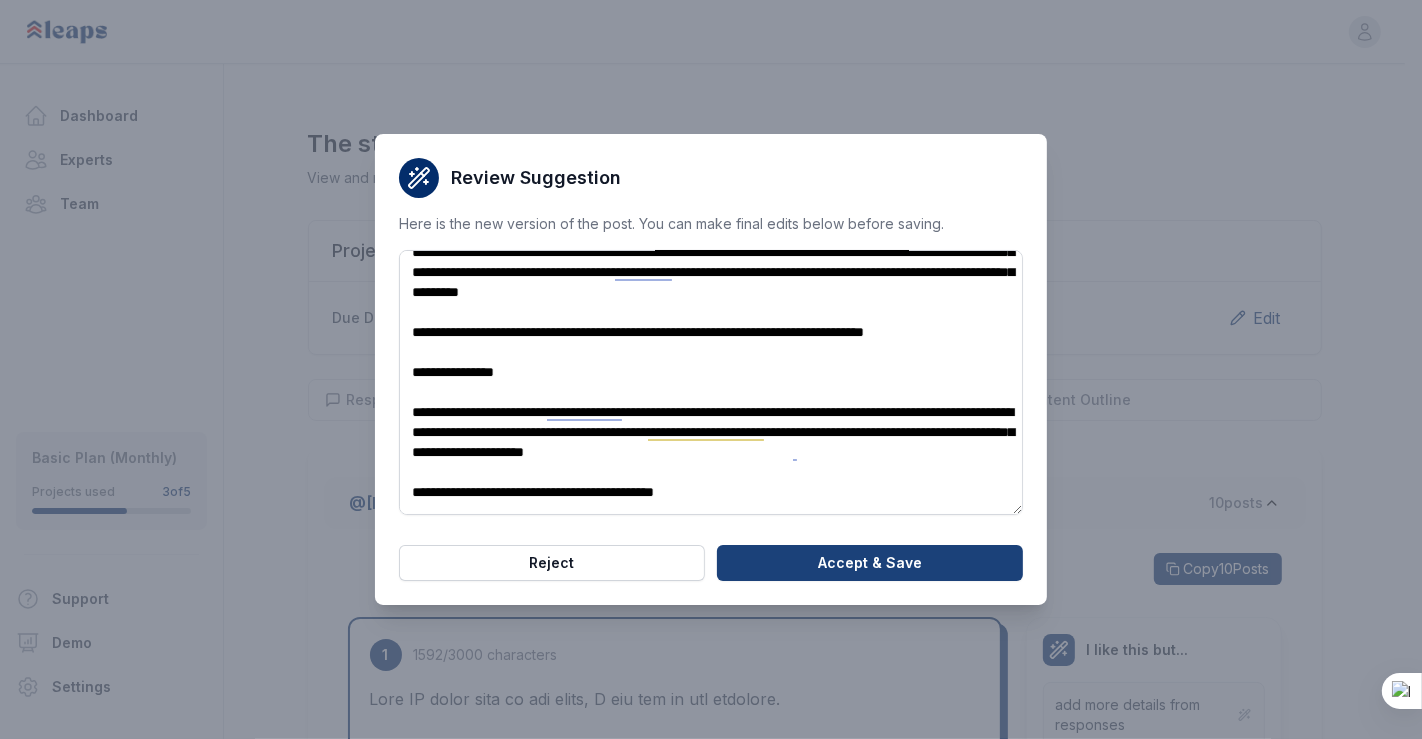 click on "Accept & Save" at bounding box center [870, 563] 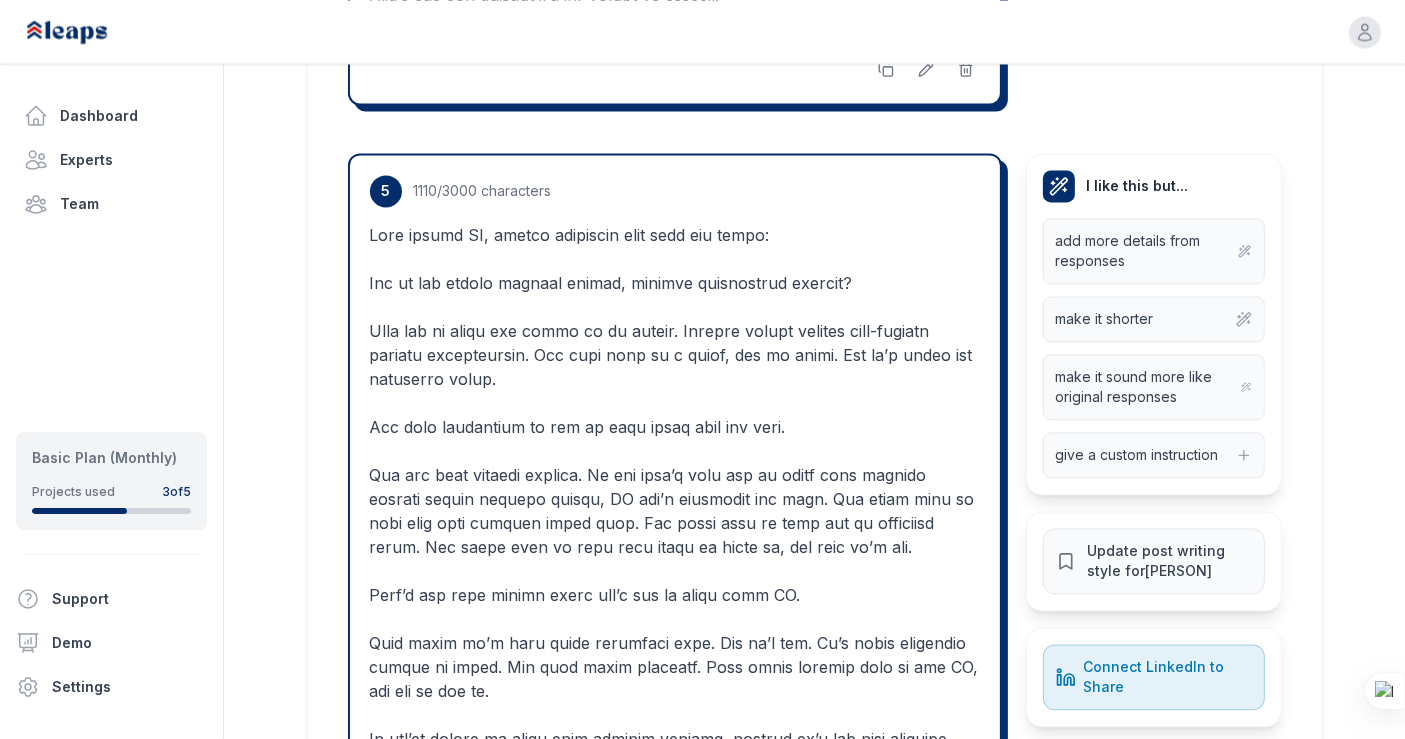 scroll, scrollTop: 4082, scrollLeft: 0, axis: vertical 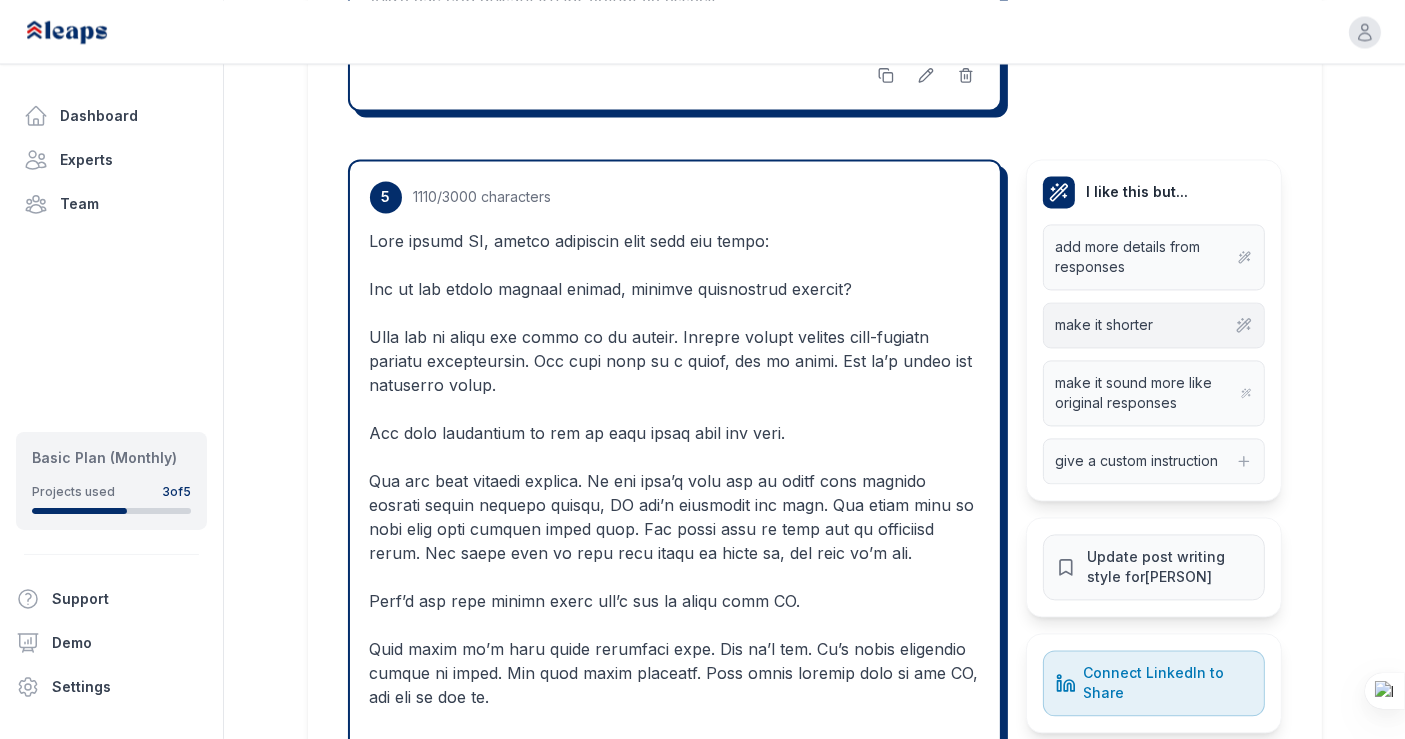 click on "make it shorter" at bounding box center [1105, 325] 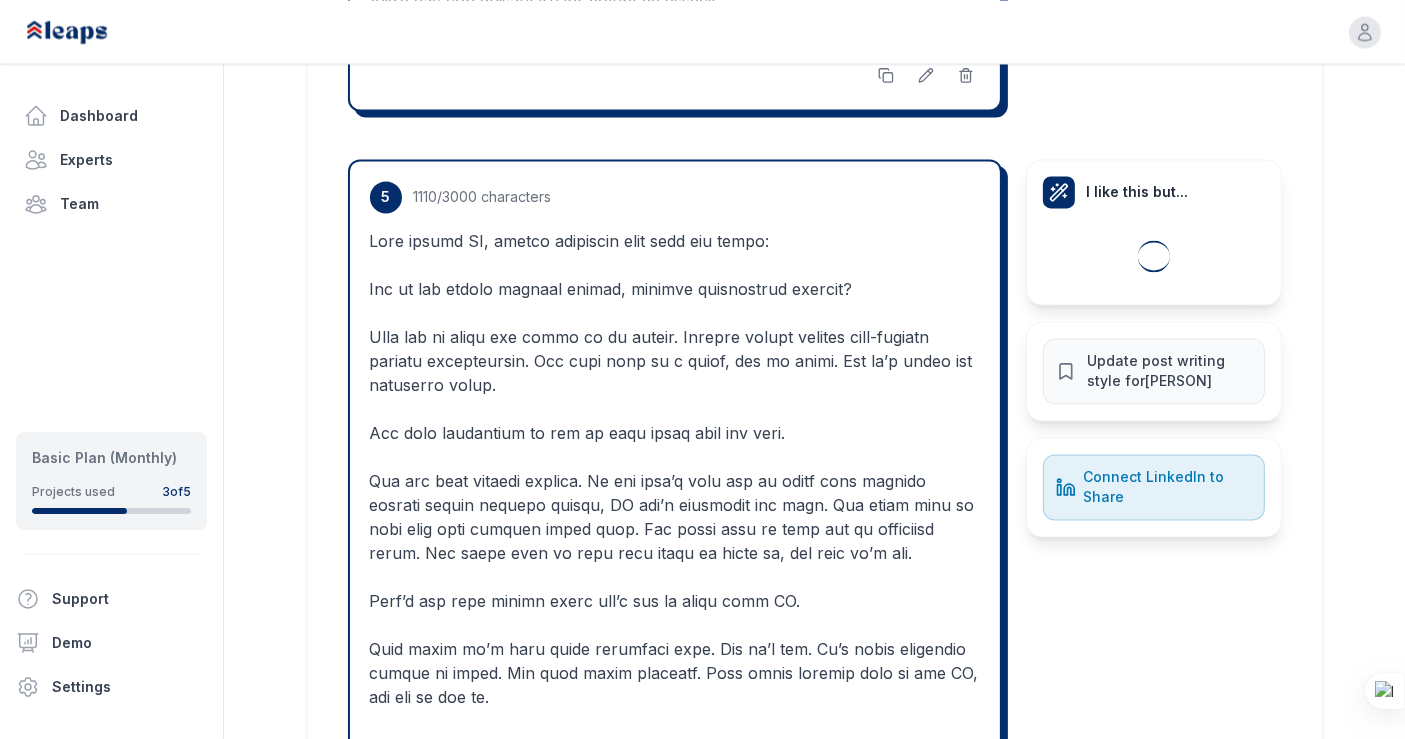 scroll, scrollTop: 0, scrollLeft: 0, axis: both 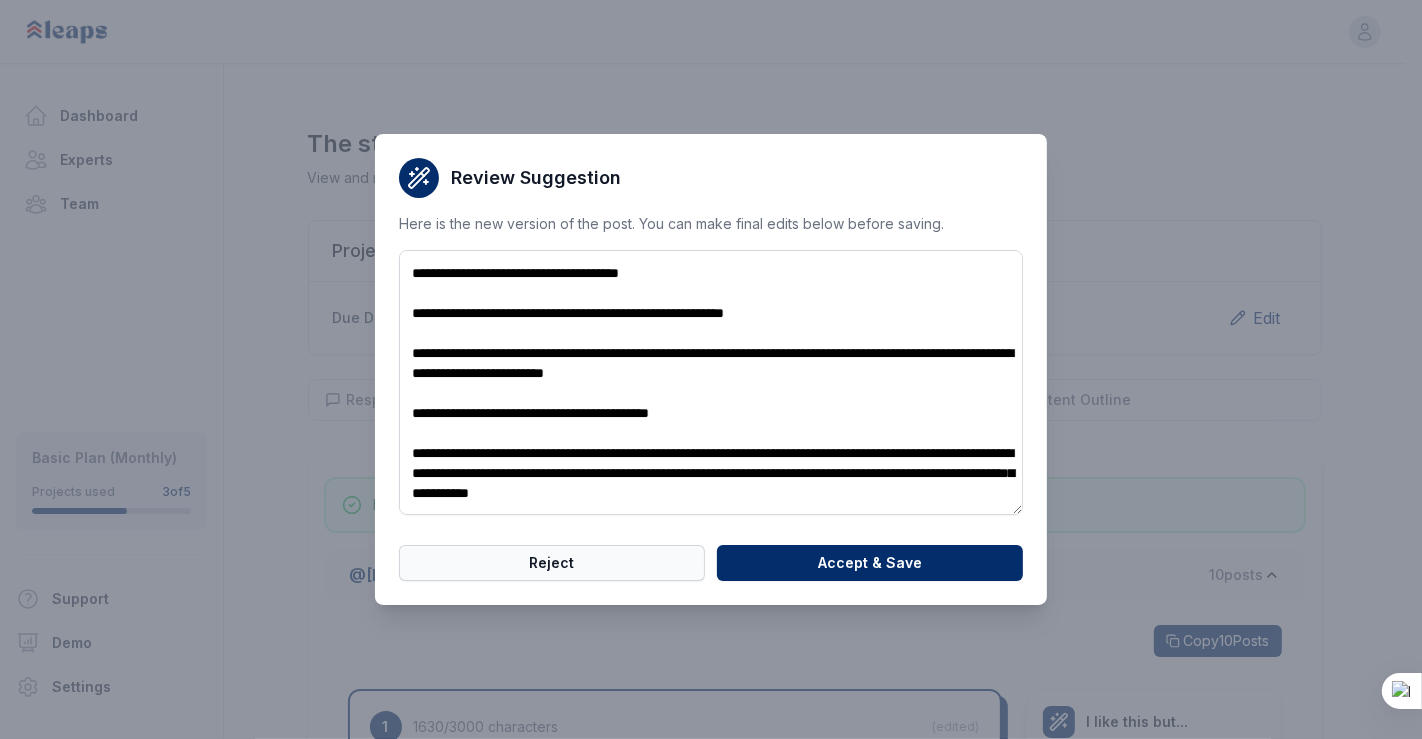 click on "Reject" at bounding box center [552, 563] 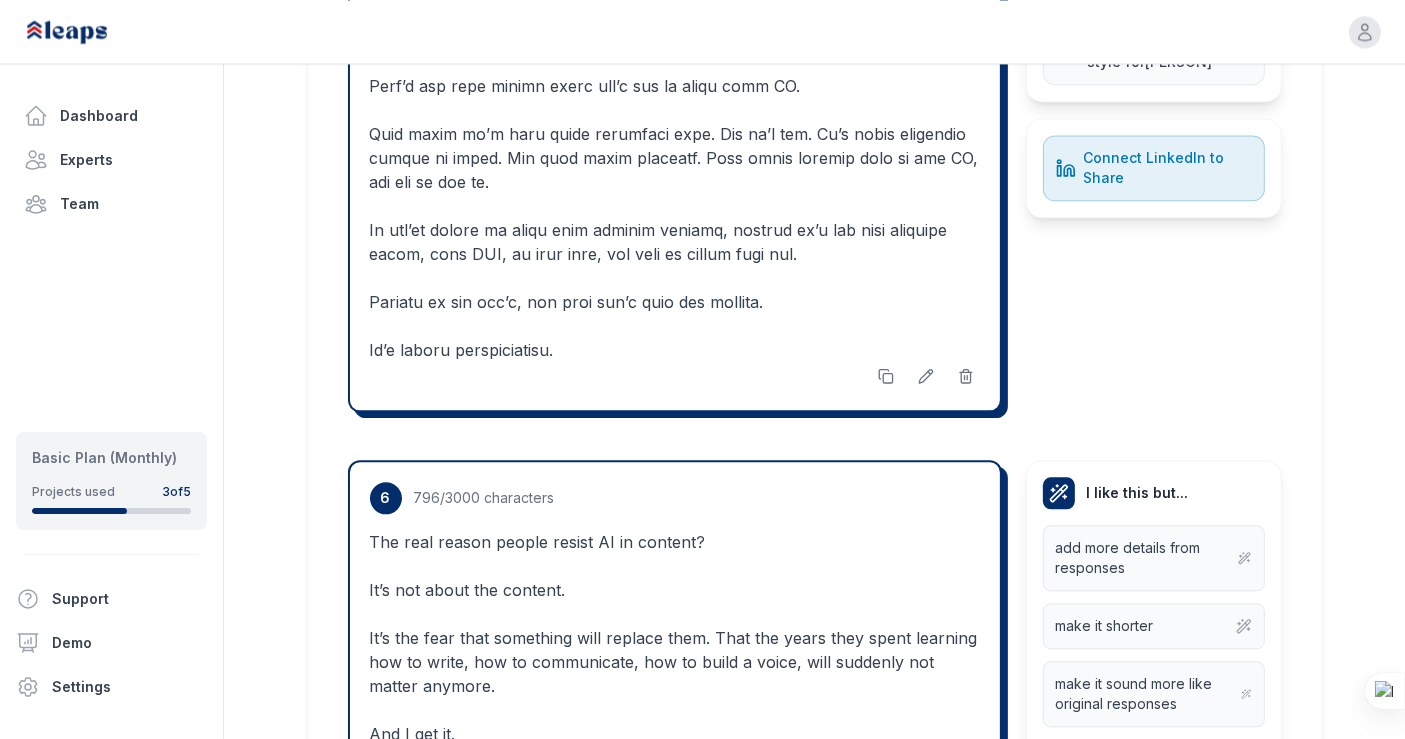 scroll, scrollTop: 4602, scrollLeft: 0, axis: vertical 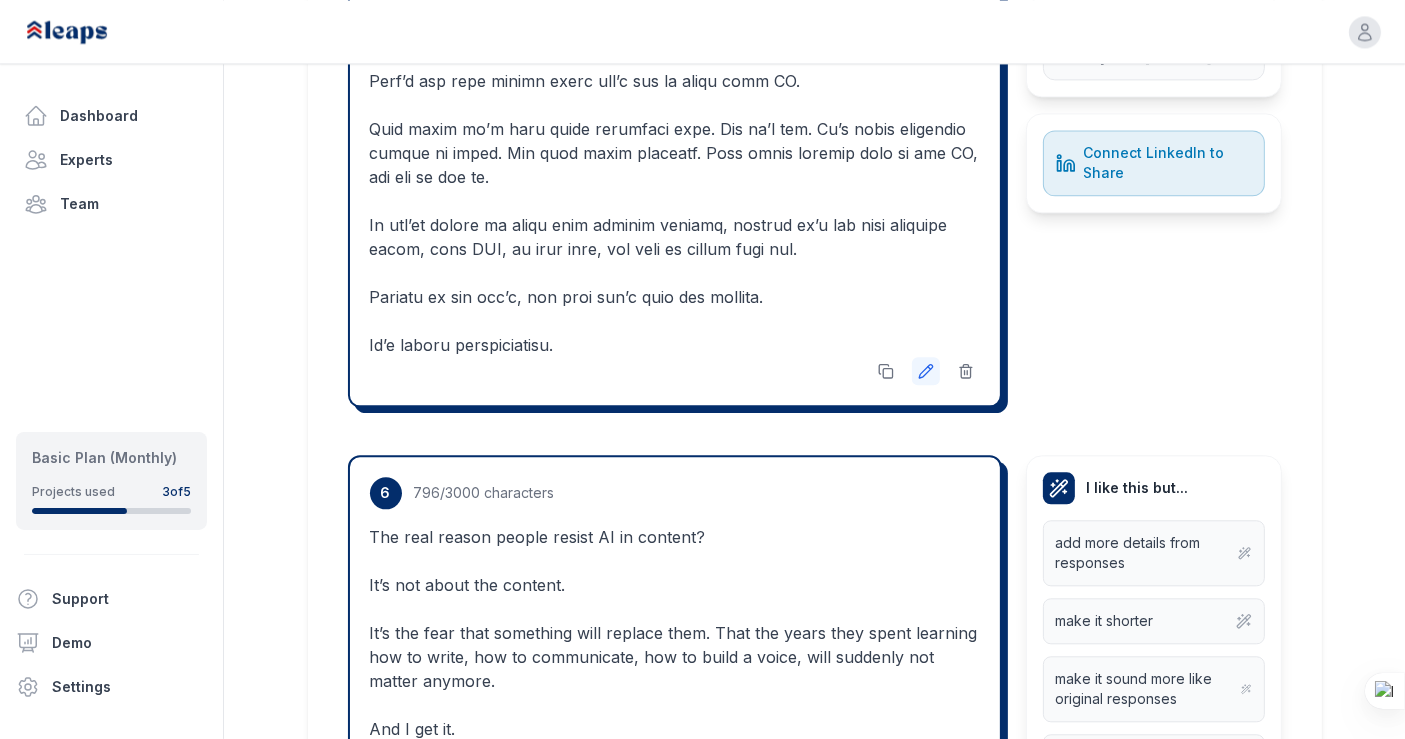 click at bounding box center [926, 371] 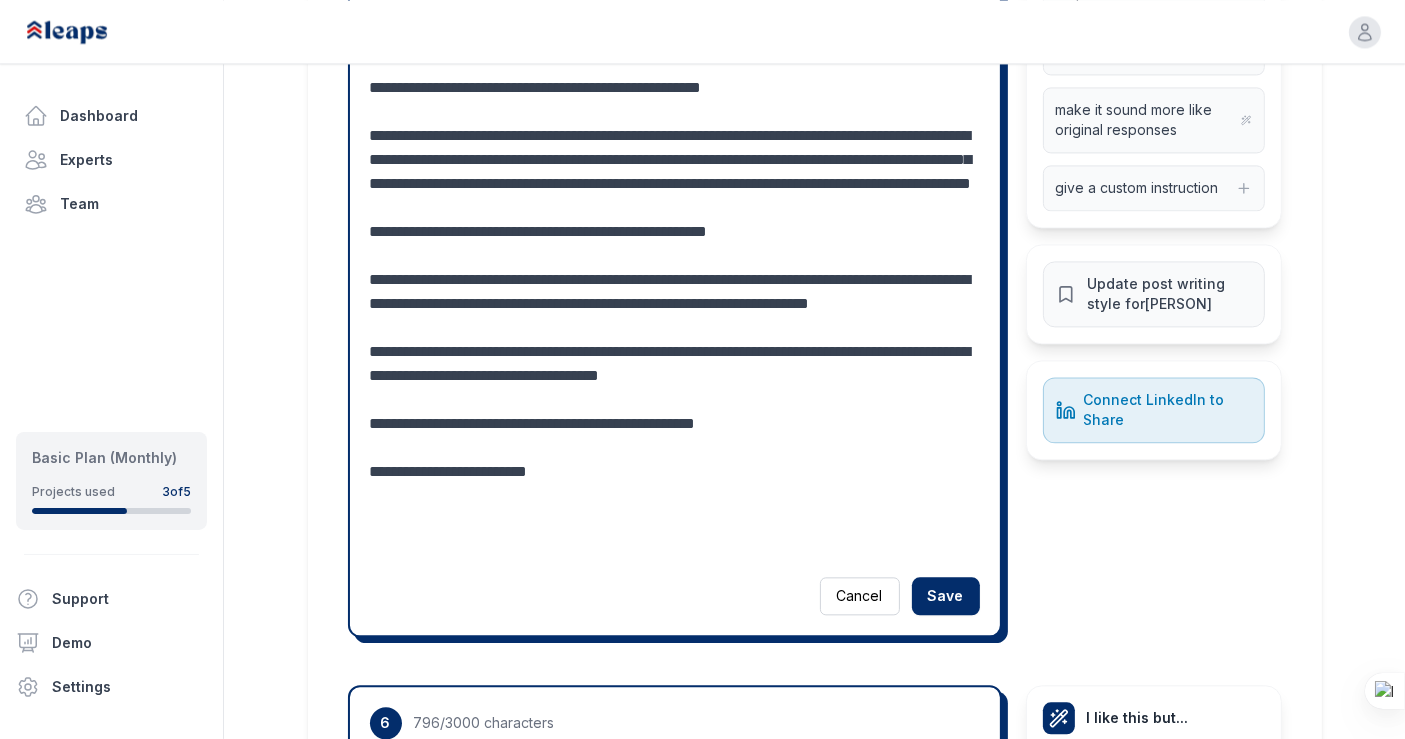 scroll, scrollTop: 4324, scrollLeft: 0, axis: vertical 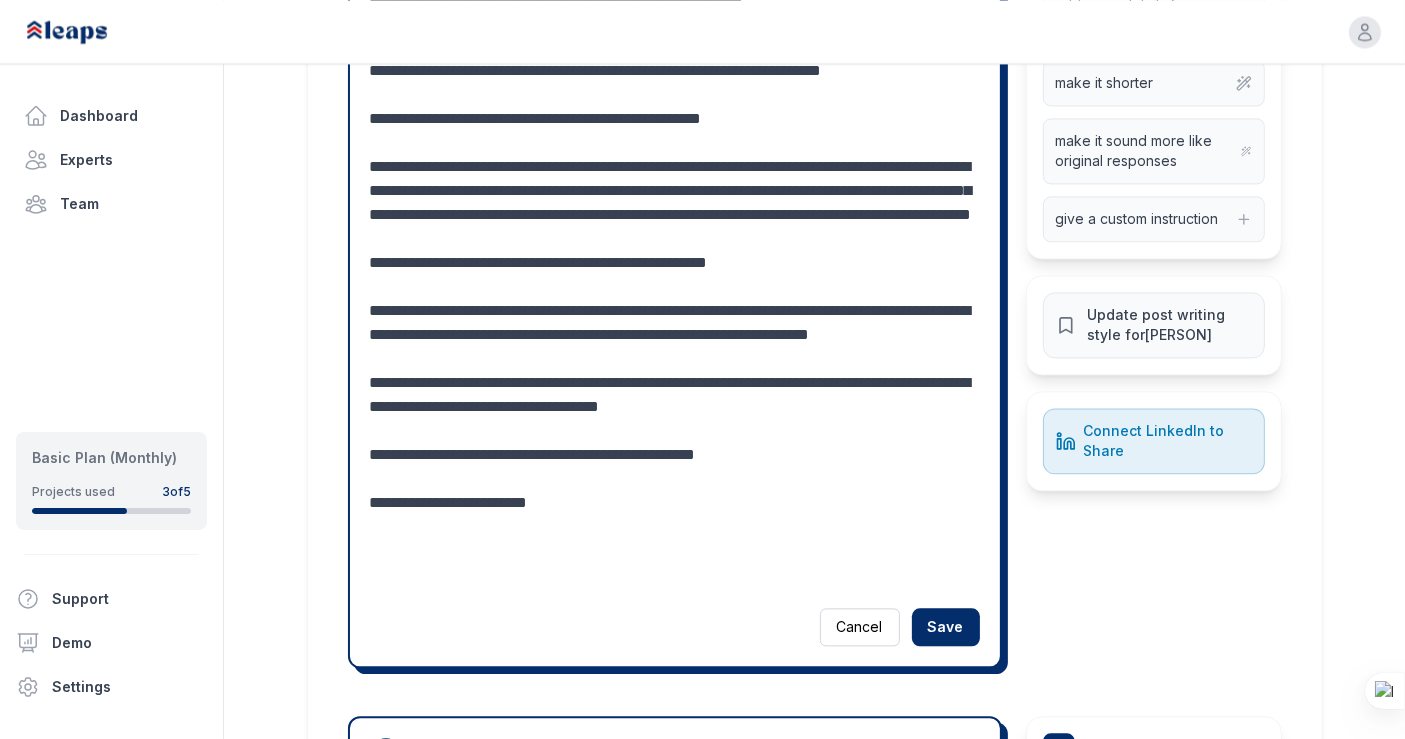 click at bounding box center (675, 263) 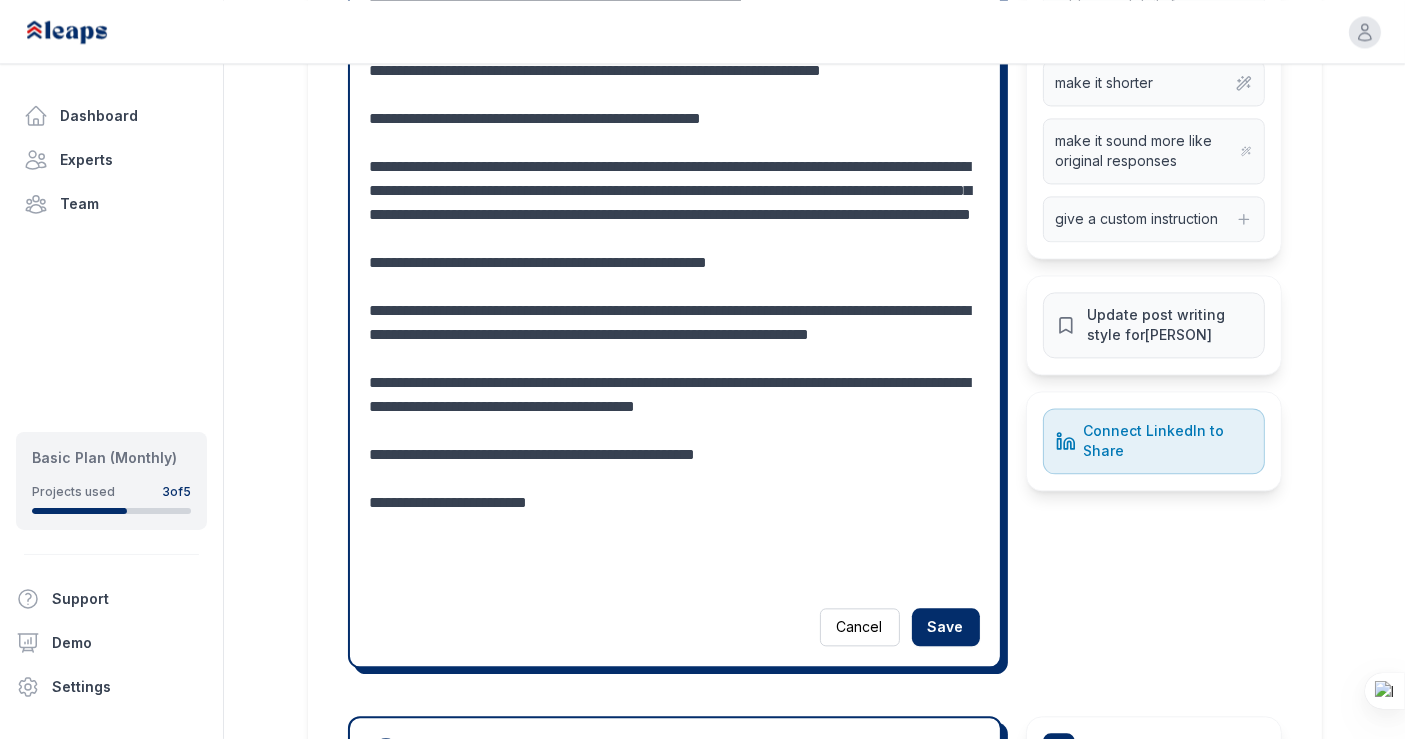 drag, startPoint x: 532, startPoint y: 521, endPoint x: 586, endPoint y: 563, distance: 68.41052 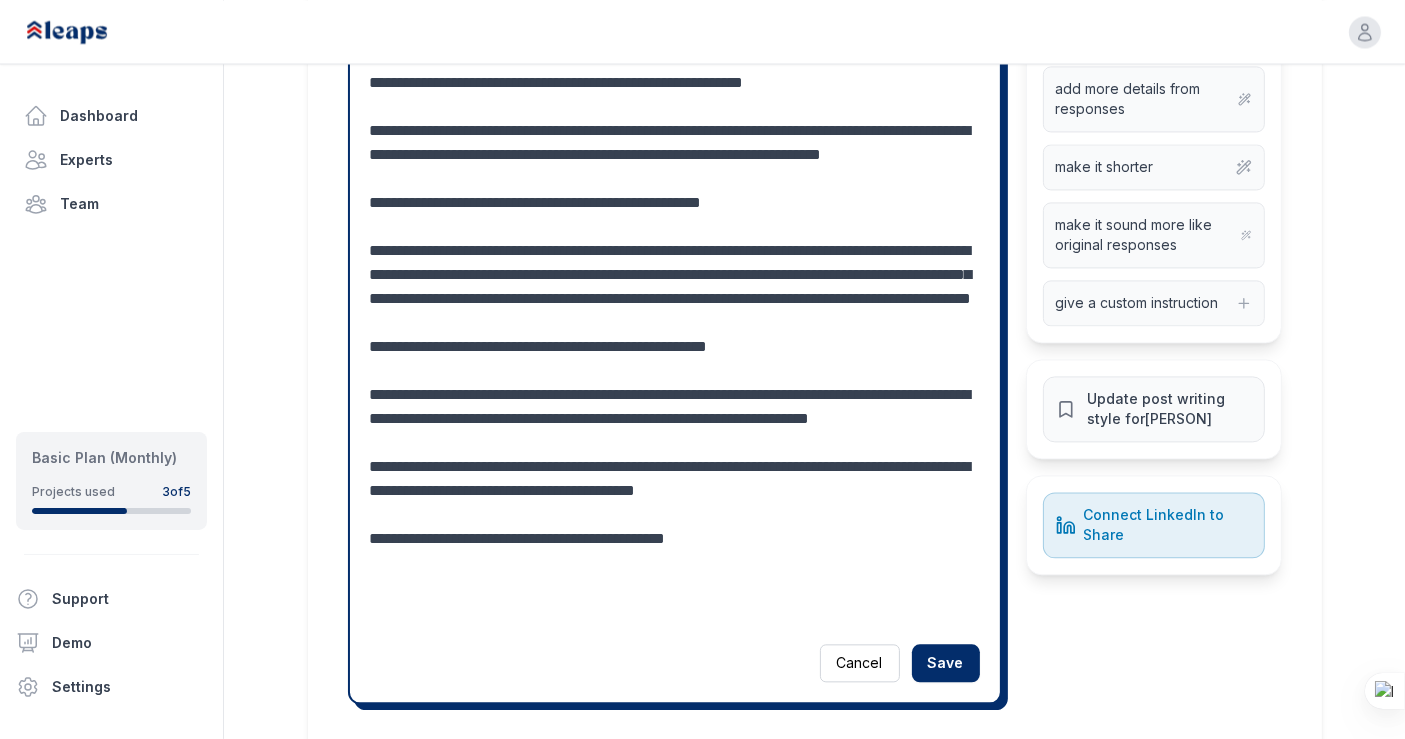 scroll, scrollTop: 4302, scrollLeft: 0, axis: vertical 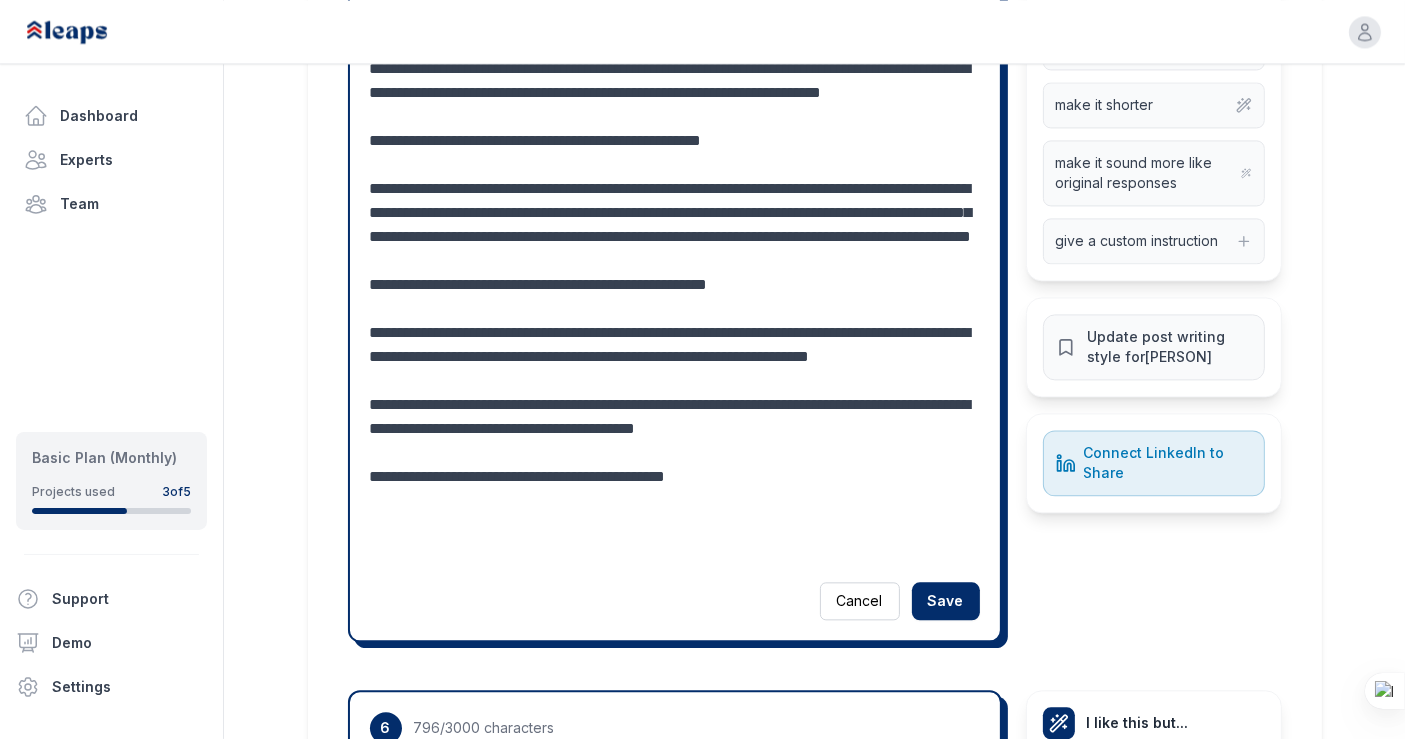 click at bounding box center [675, 261] 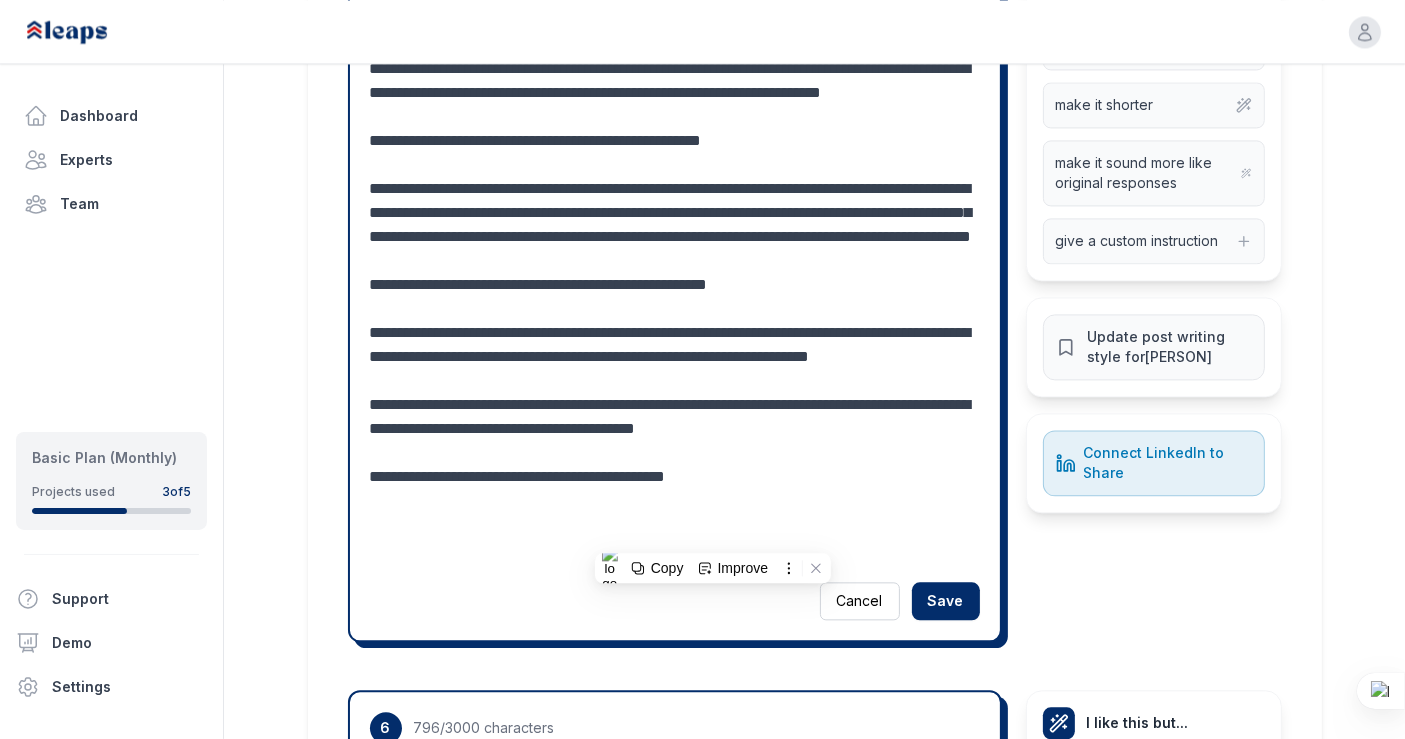 click at bounding box center [675, 261] 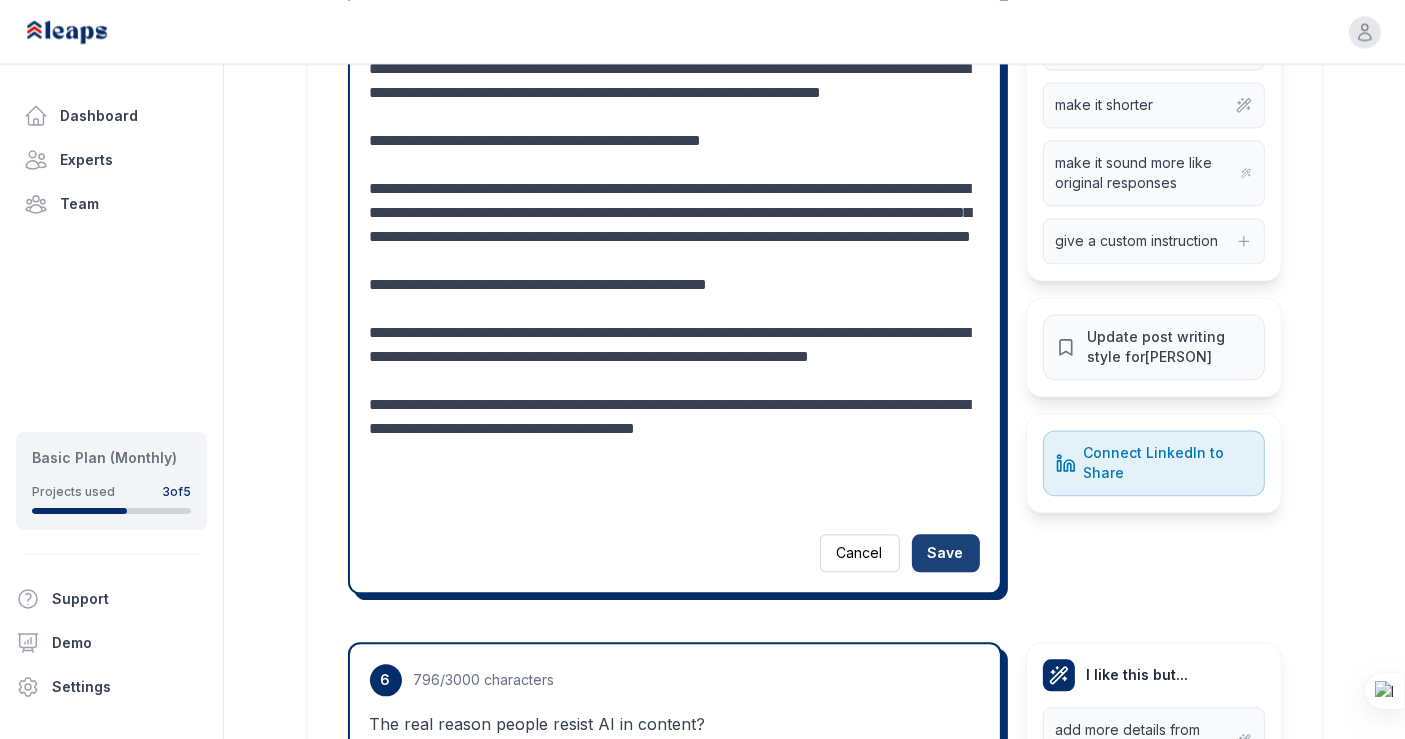 type on "**********" 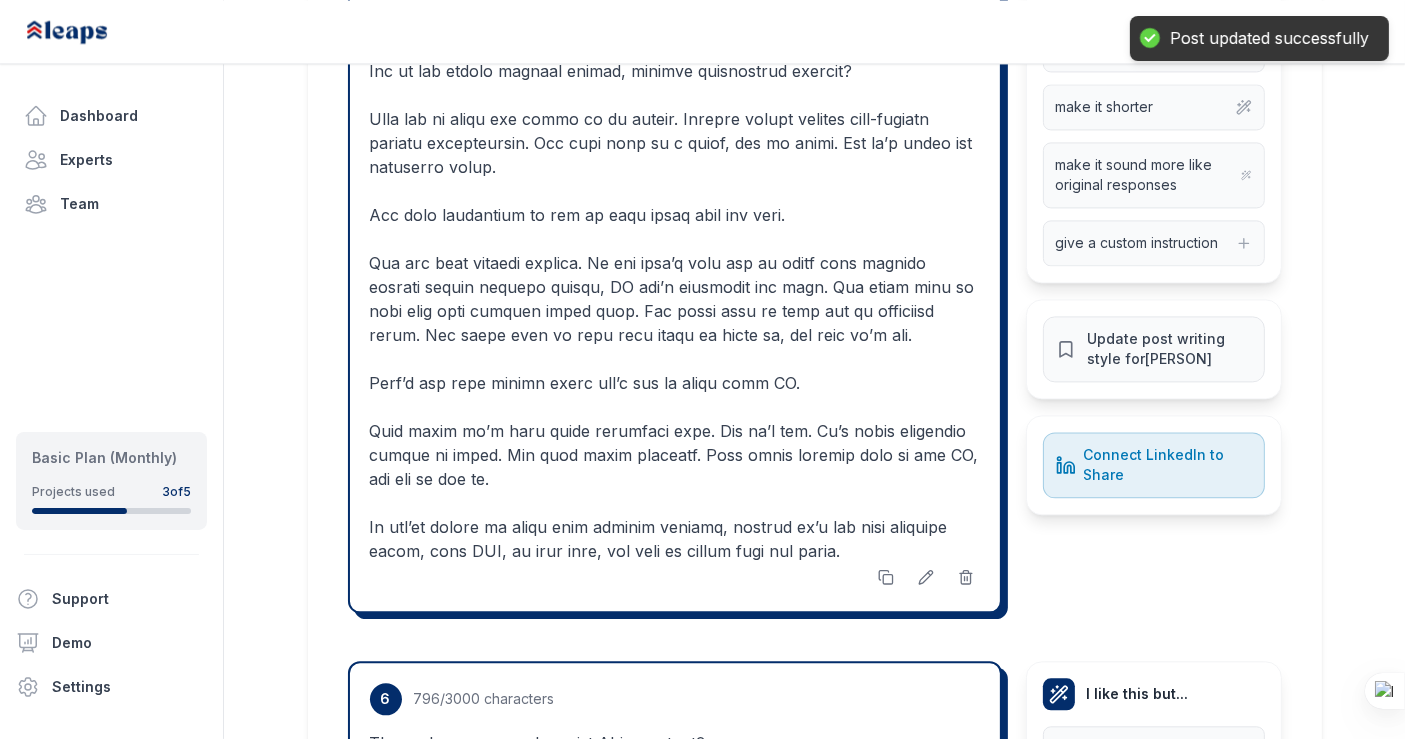 scroll, scrollTop: 4320, scrollLeft: 0, axis: vertical 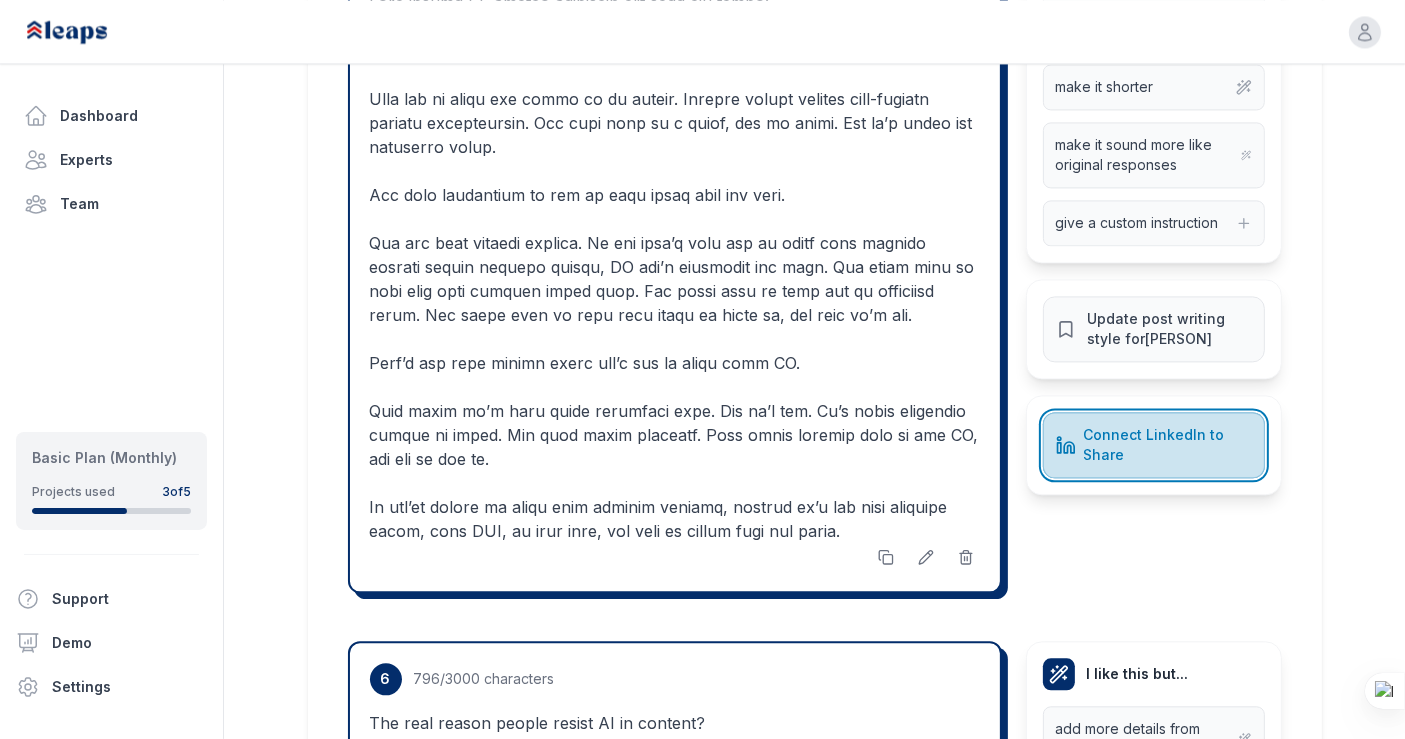 click on "Connect LinkedIn to Share" at bounding box center [1168, 445] 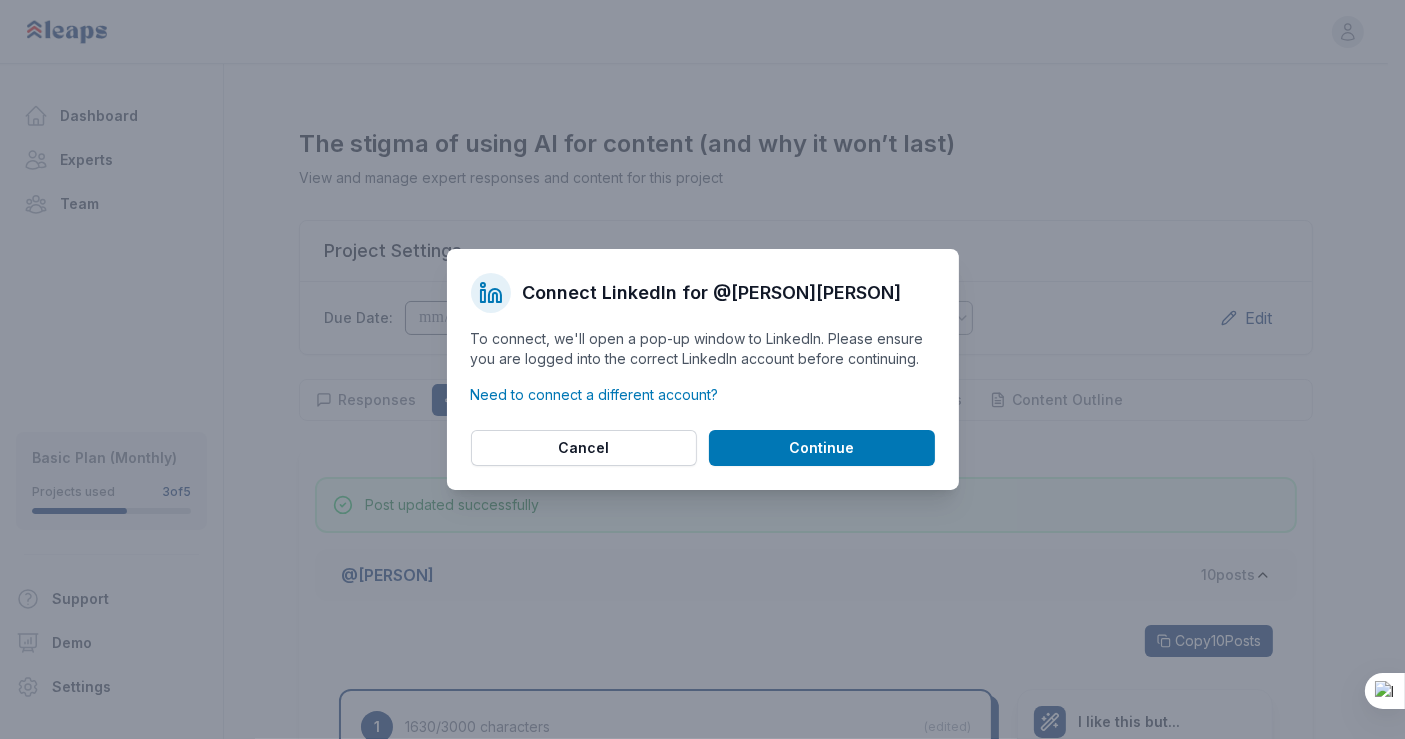scroll, scrollTop: 0, scrollLeft: 0, axis: both 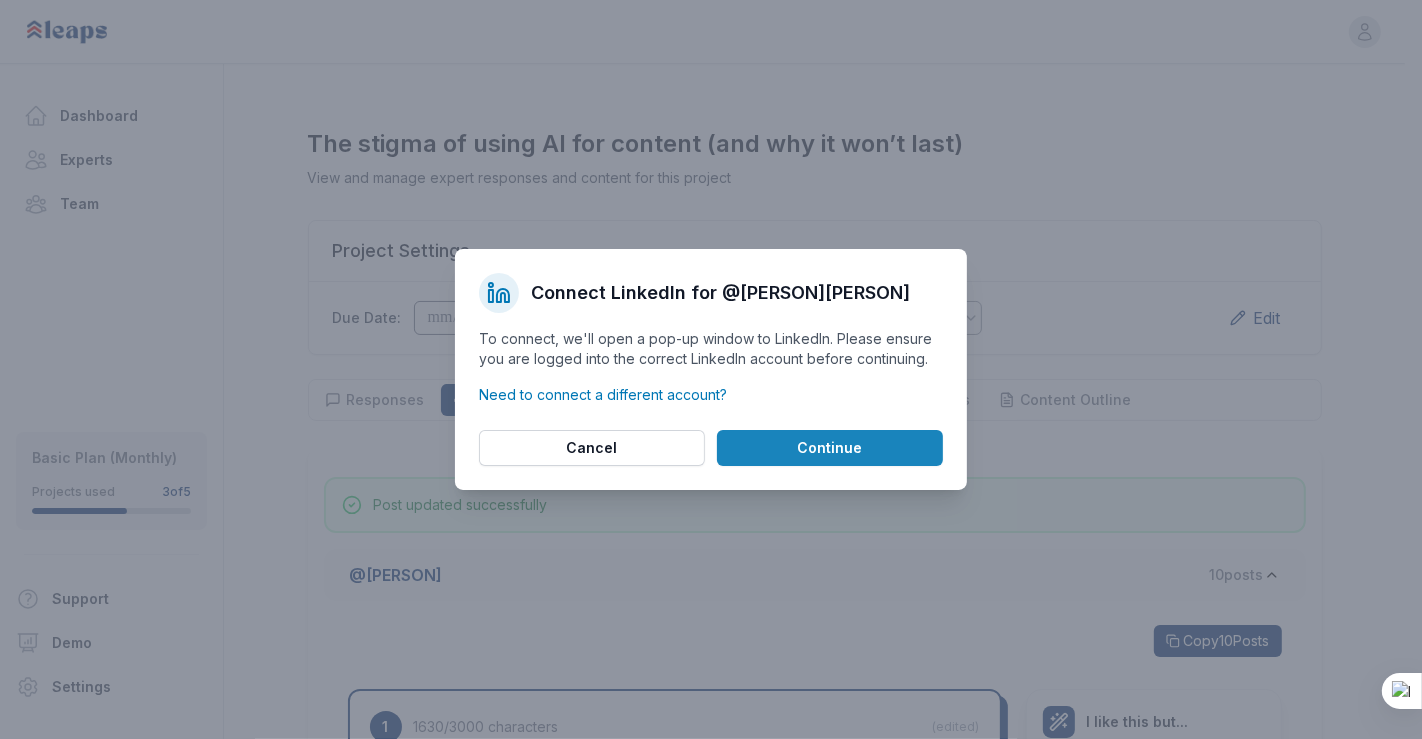 click on "Continue" at bounding box center [830, 448] 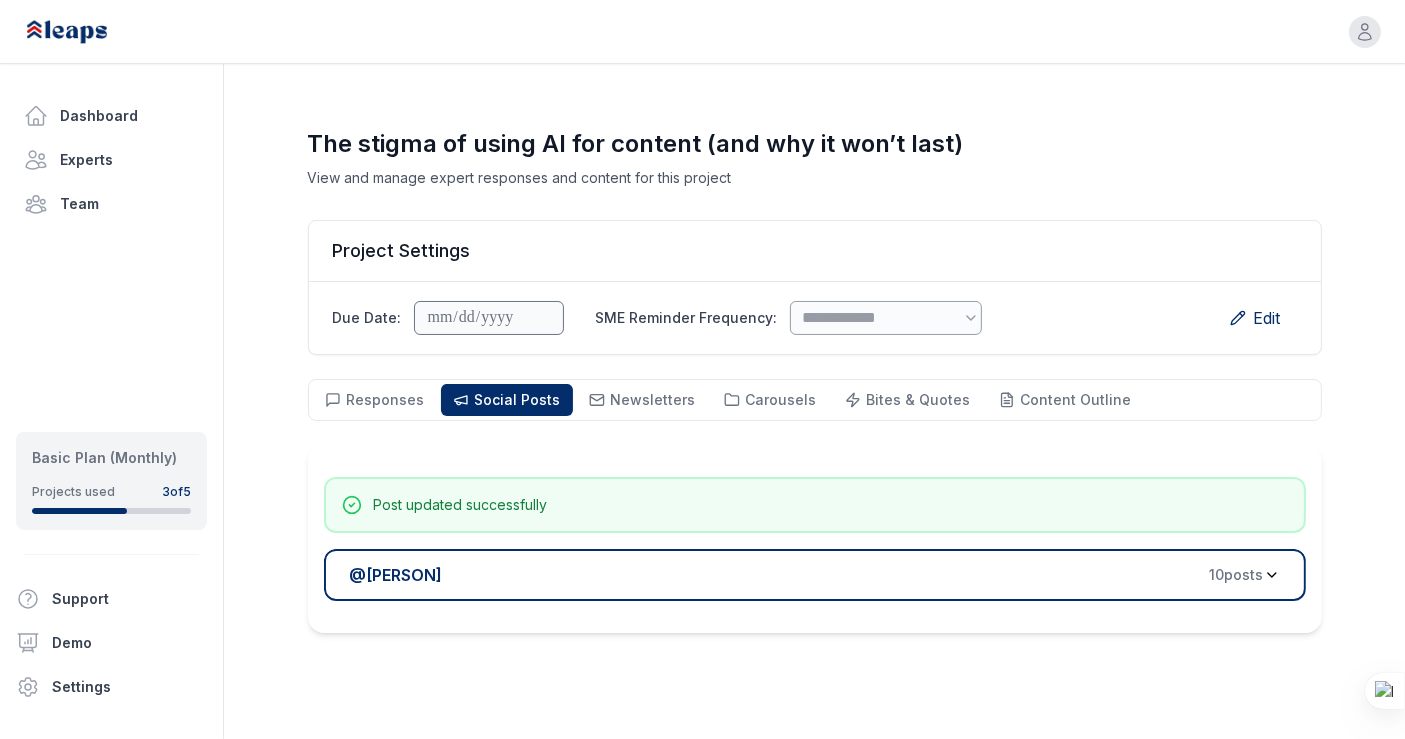 click on "10  post s" at bounding box center [1237, 575] 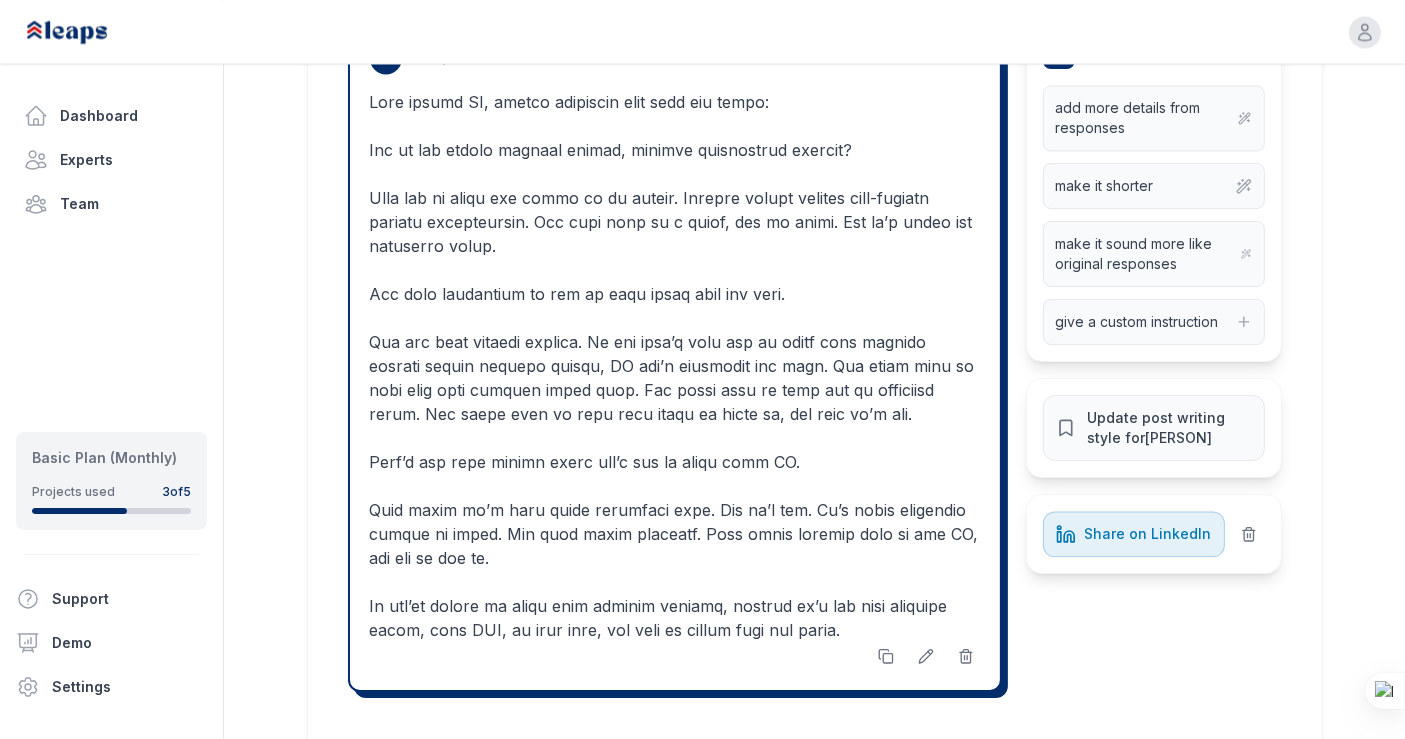 scroll, scrollTop: 4240, scrollLeft: 0, axis: vertical 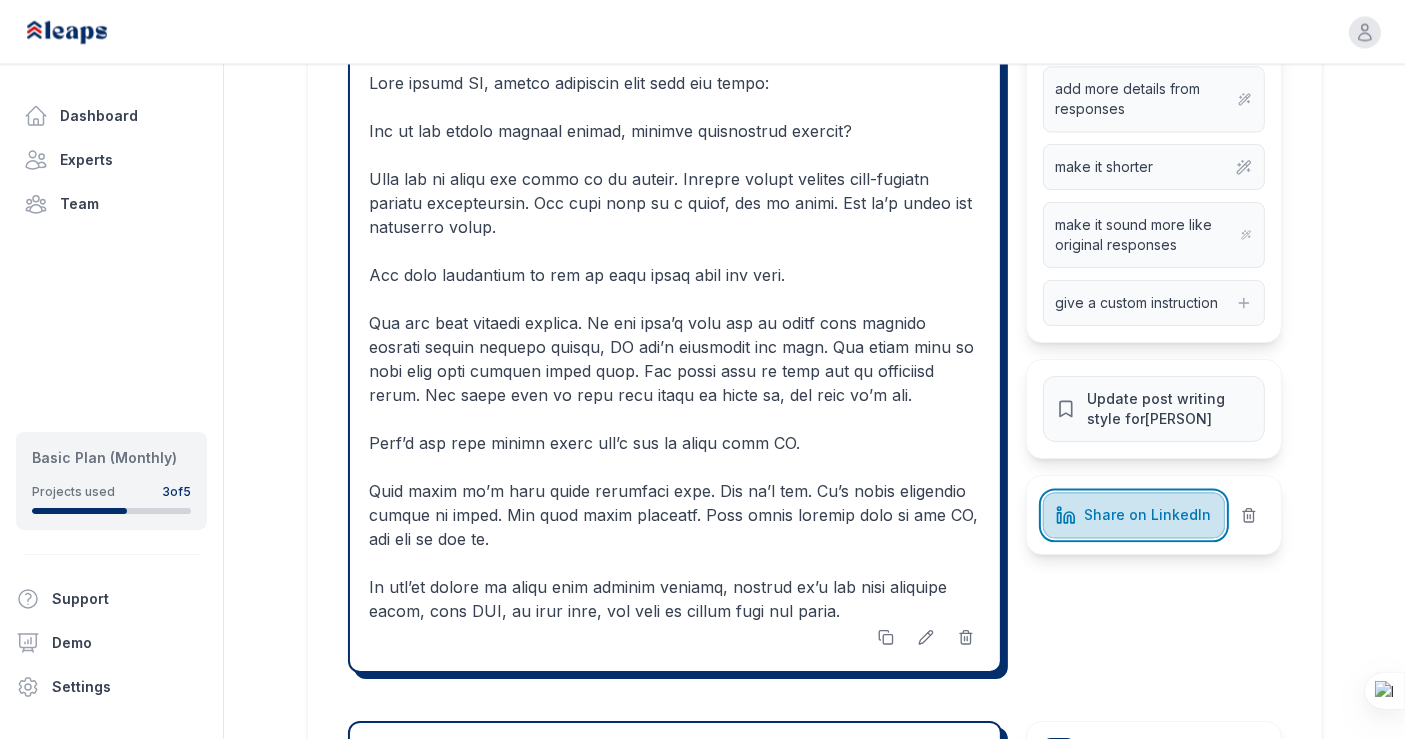 click on "Share on LinkedIn" at bounding box center (1147, 515) 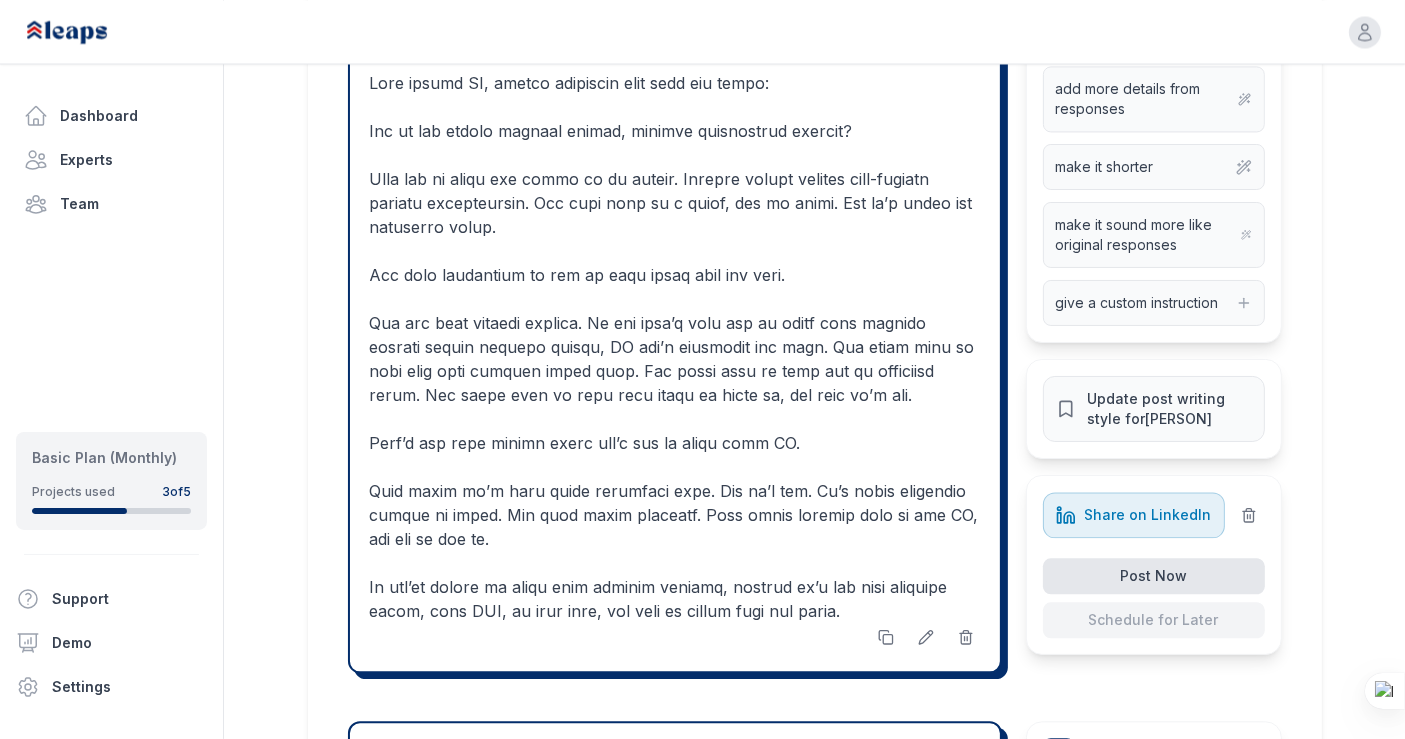 click on "Post Now" at bounding box center (1154, 576) 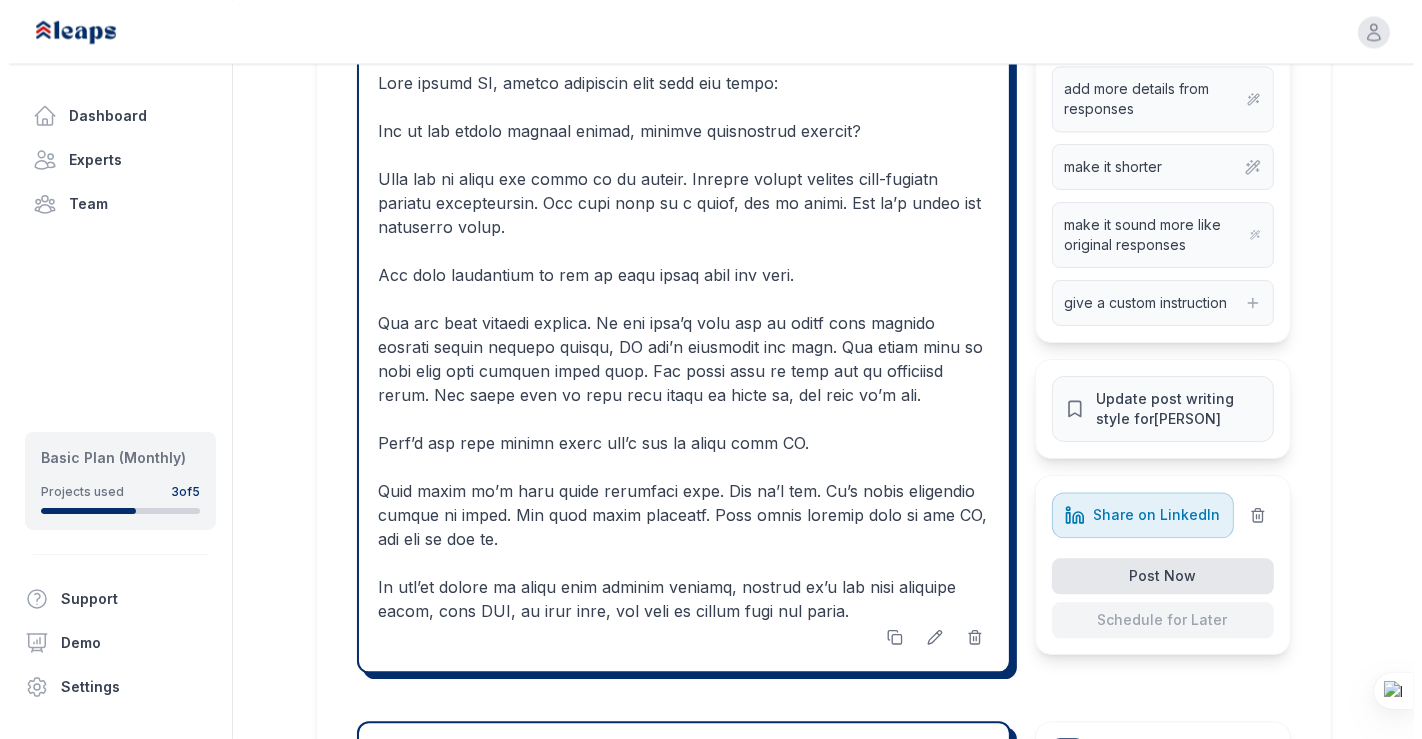 scroll, scrollTop: 0, scrollLeft: 0, axis: both 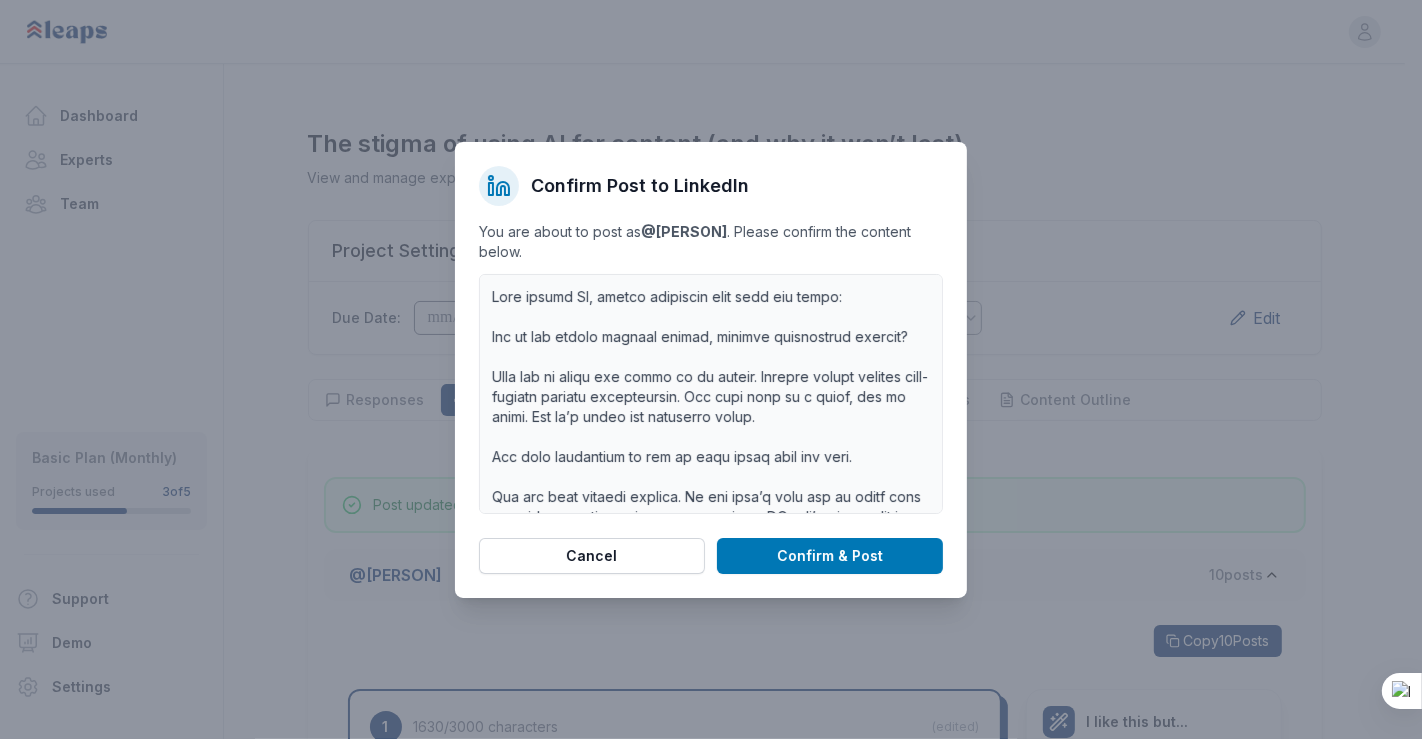 click at bounding box center (711, 394) 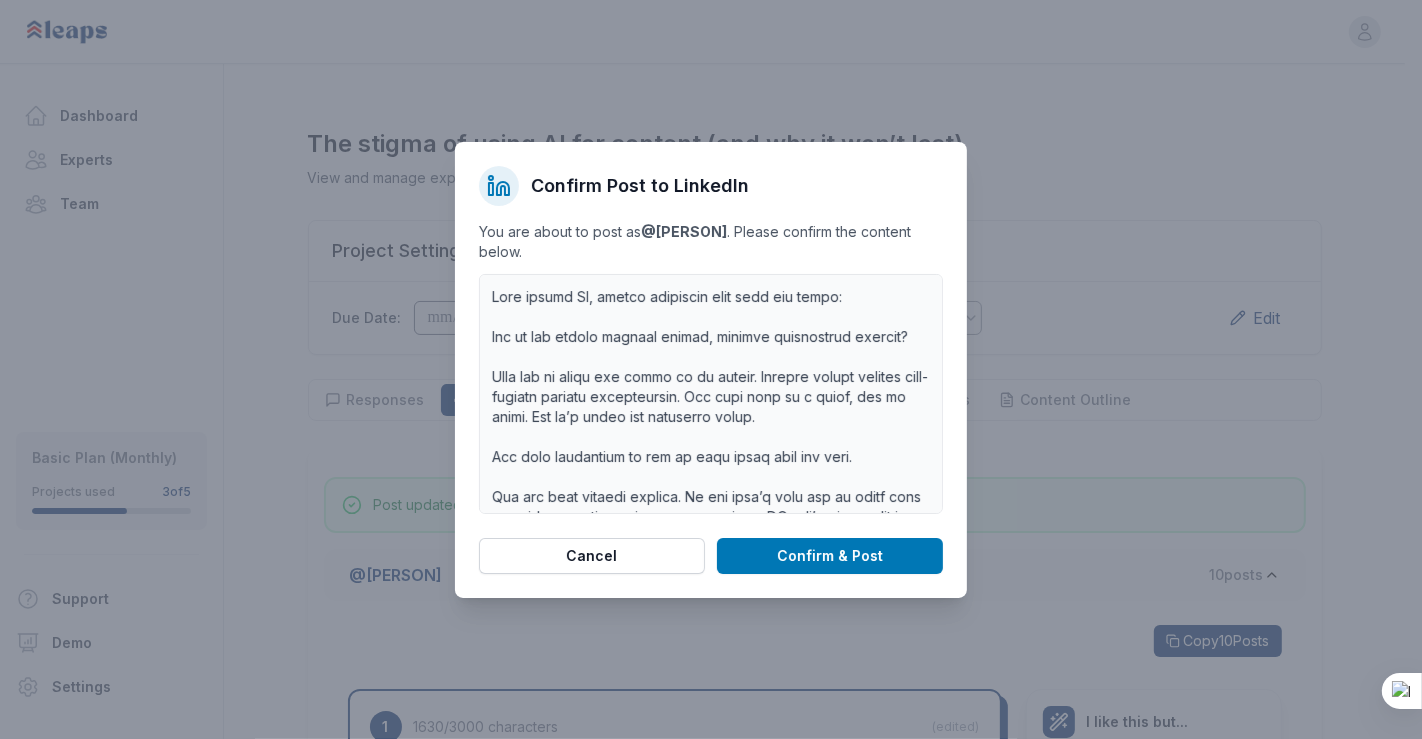 click on "Confirm Post to LinkedIn You are about to post as  @[NAME] . Please confirm the content below. Confirm & Post Cancel" at bounding box center (711, 370) 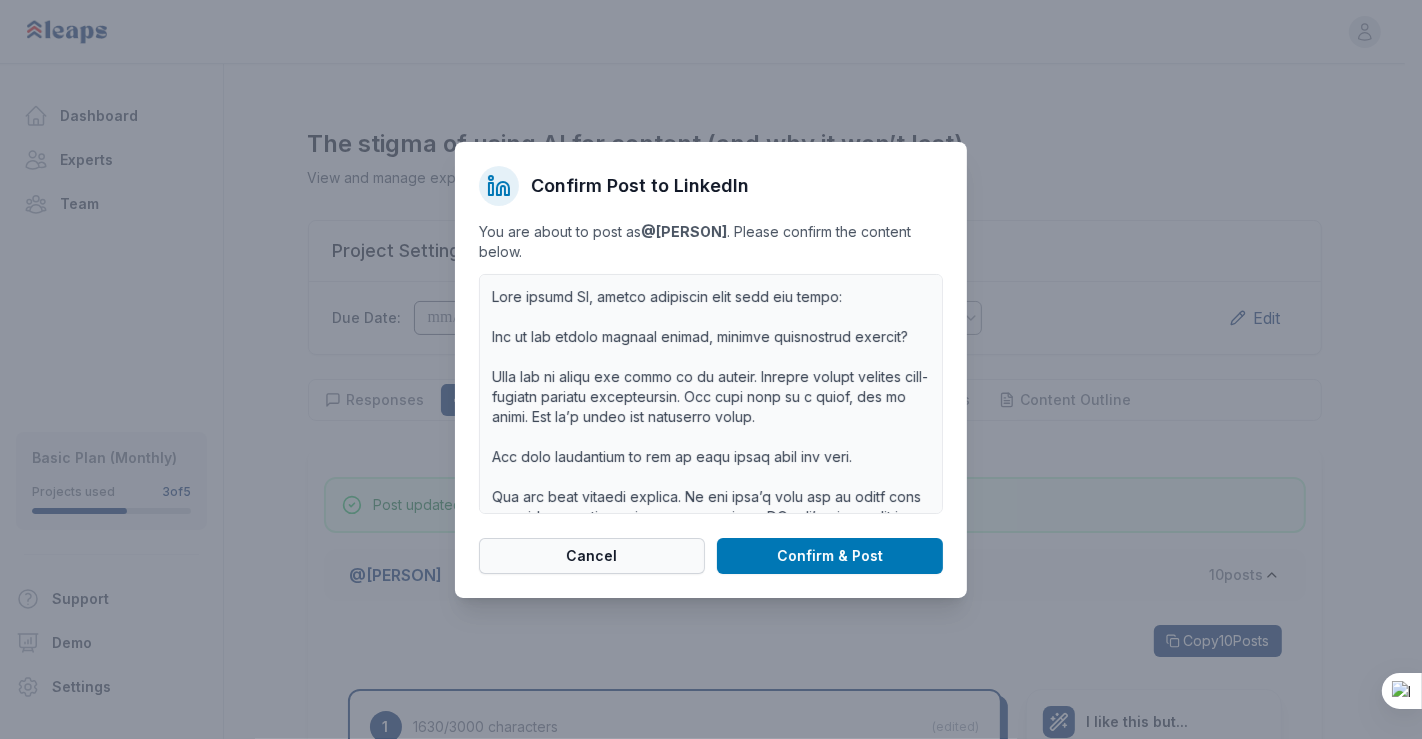 click on "Cancel" at bounding box center (592, 556) 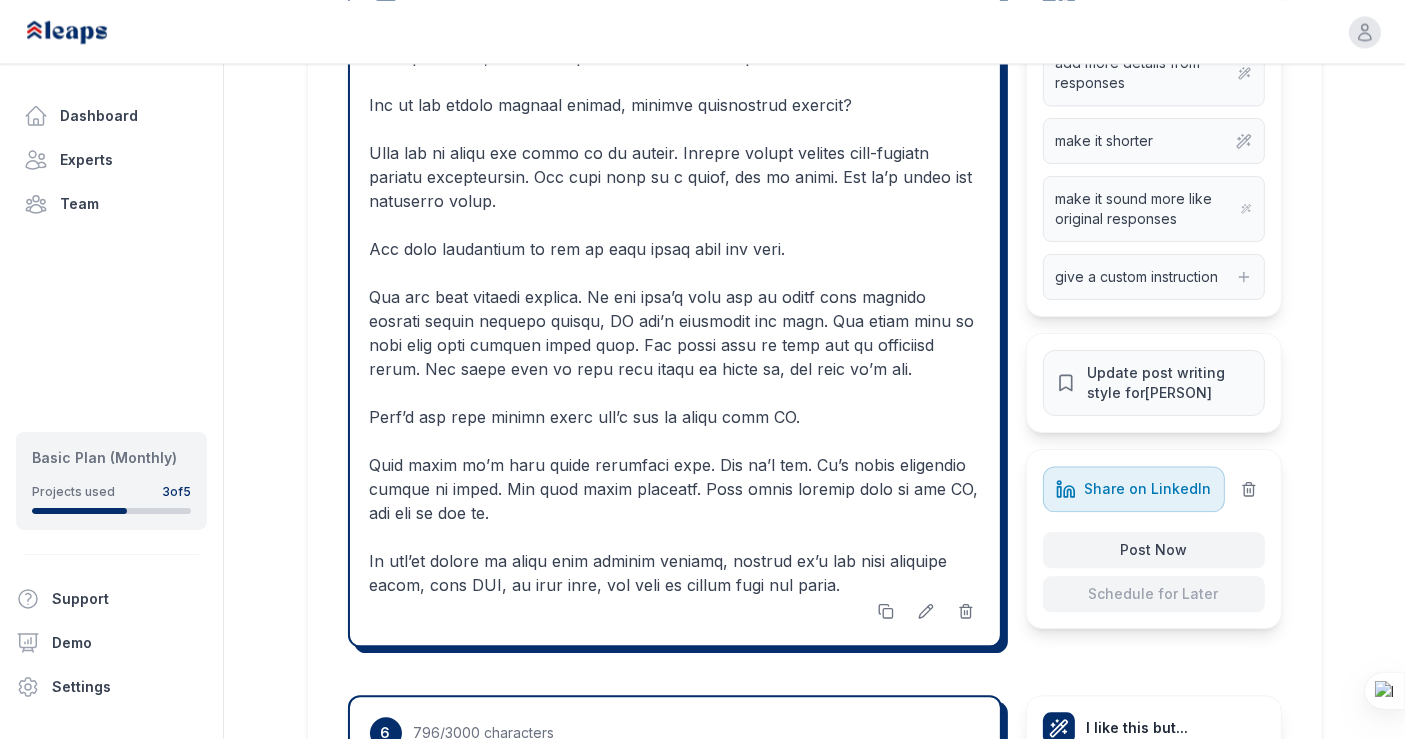 scroll, scrollTop: 4192, scrollLeft: 0, axis: vertical 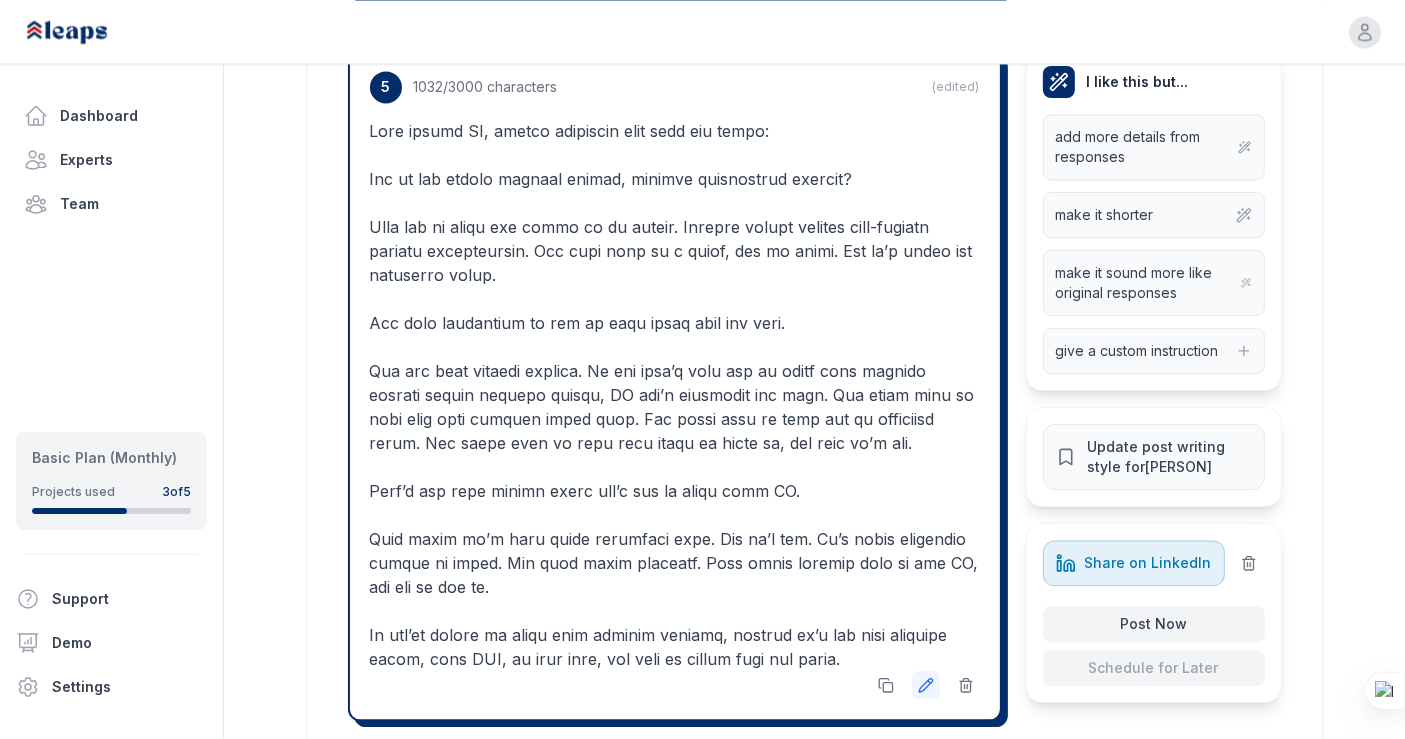 click 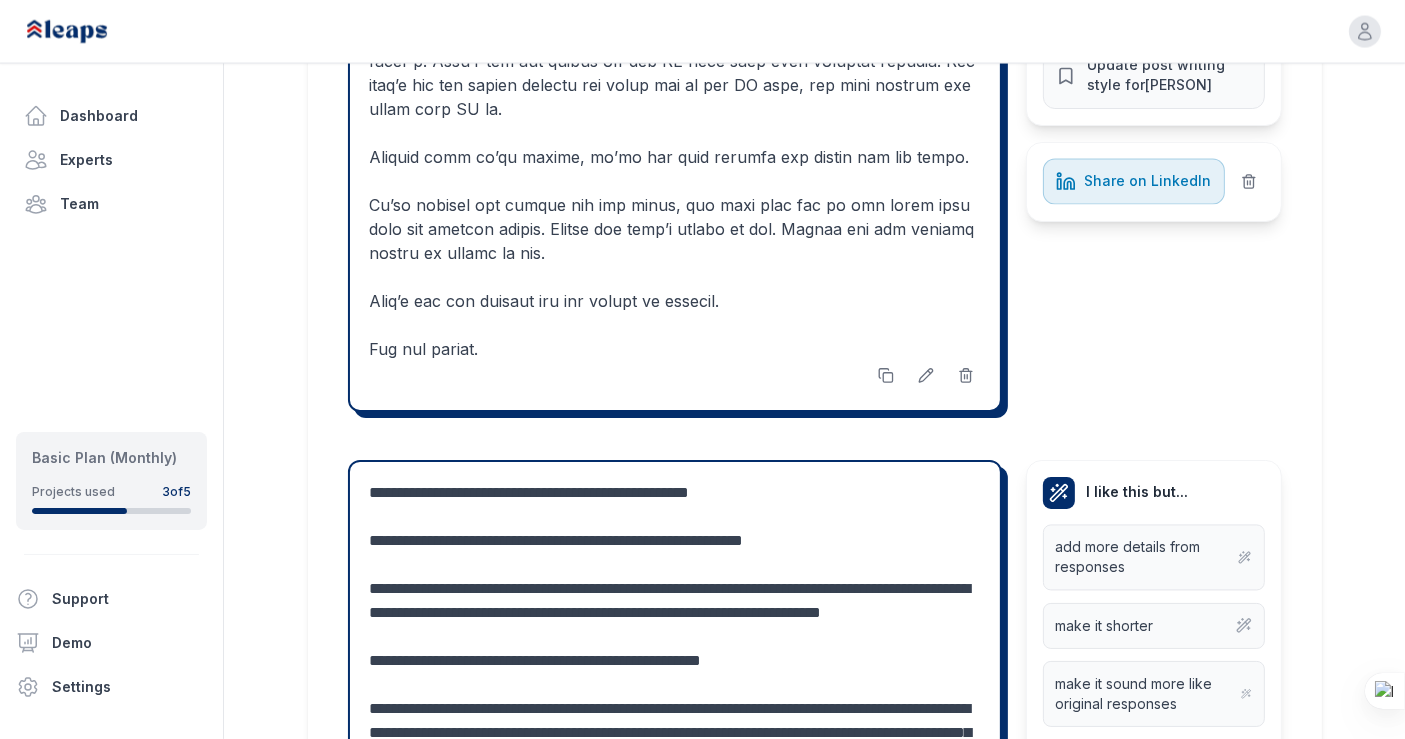 scroll, scrollTop: 4008, scrollLeft: 0, axis: vertical 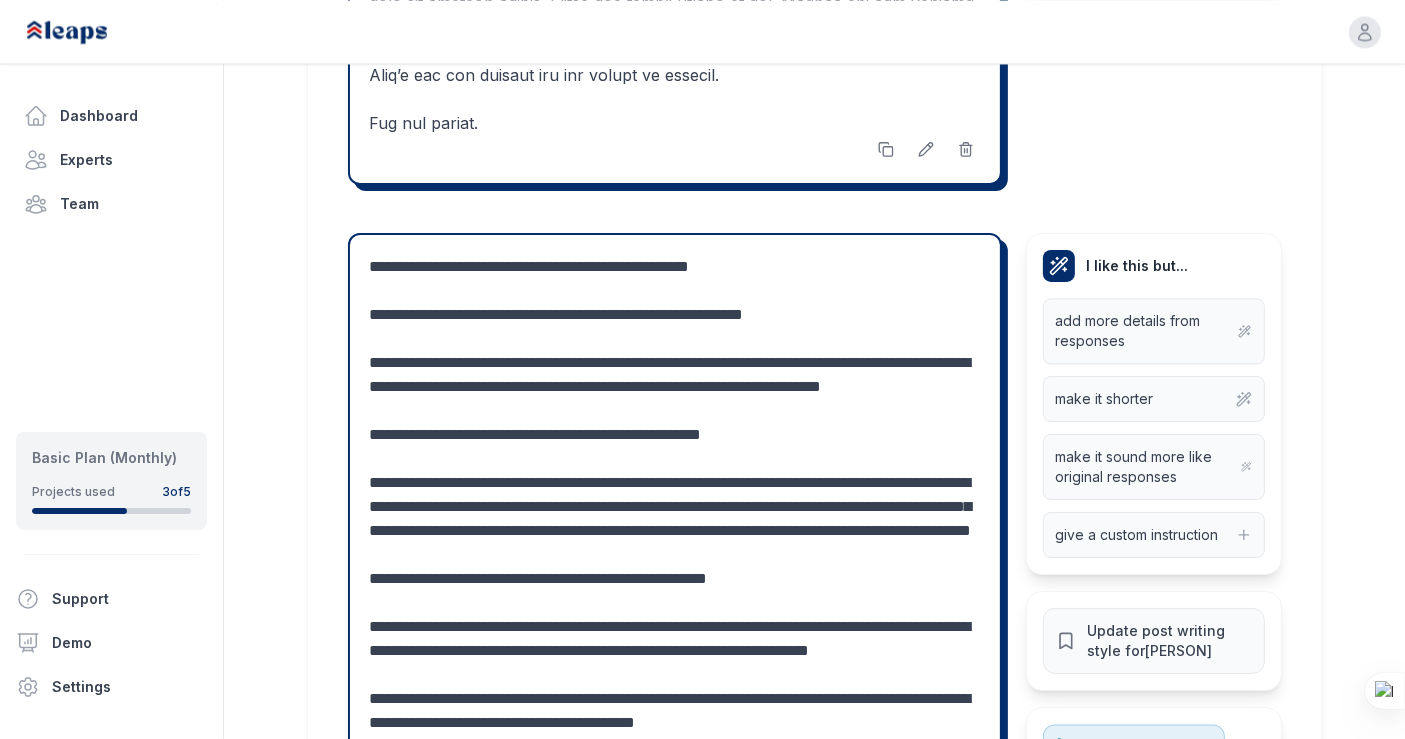 click at bounding box center (675, 531) 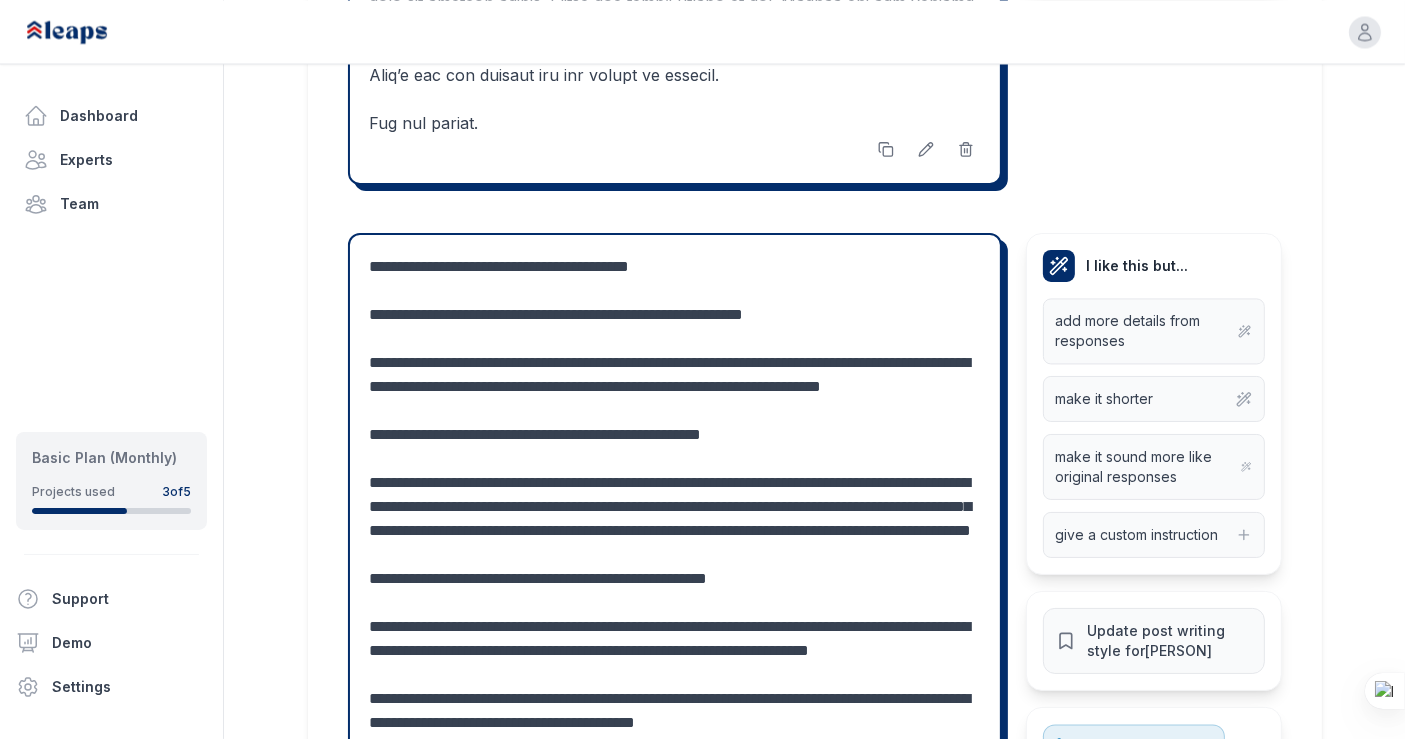 click at bounding box center [675, 531] 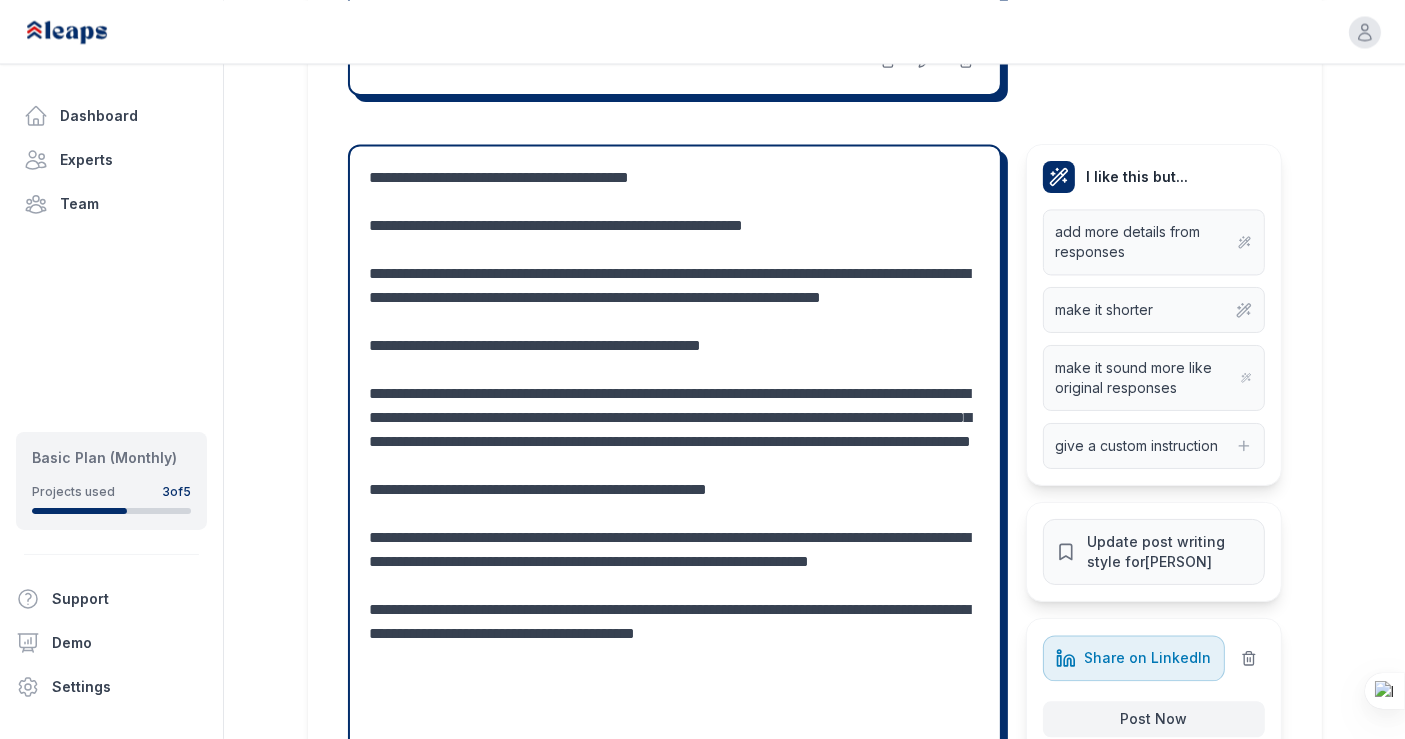 scroll, scrollTop: 4097, scrollLeft: 0, axis: vertical 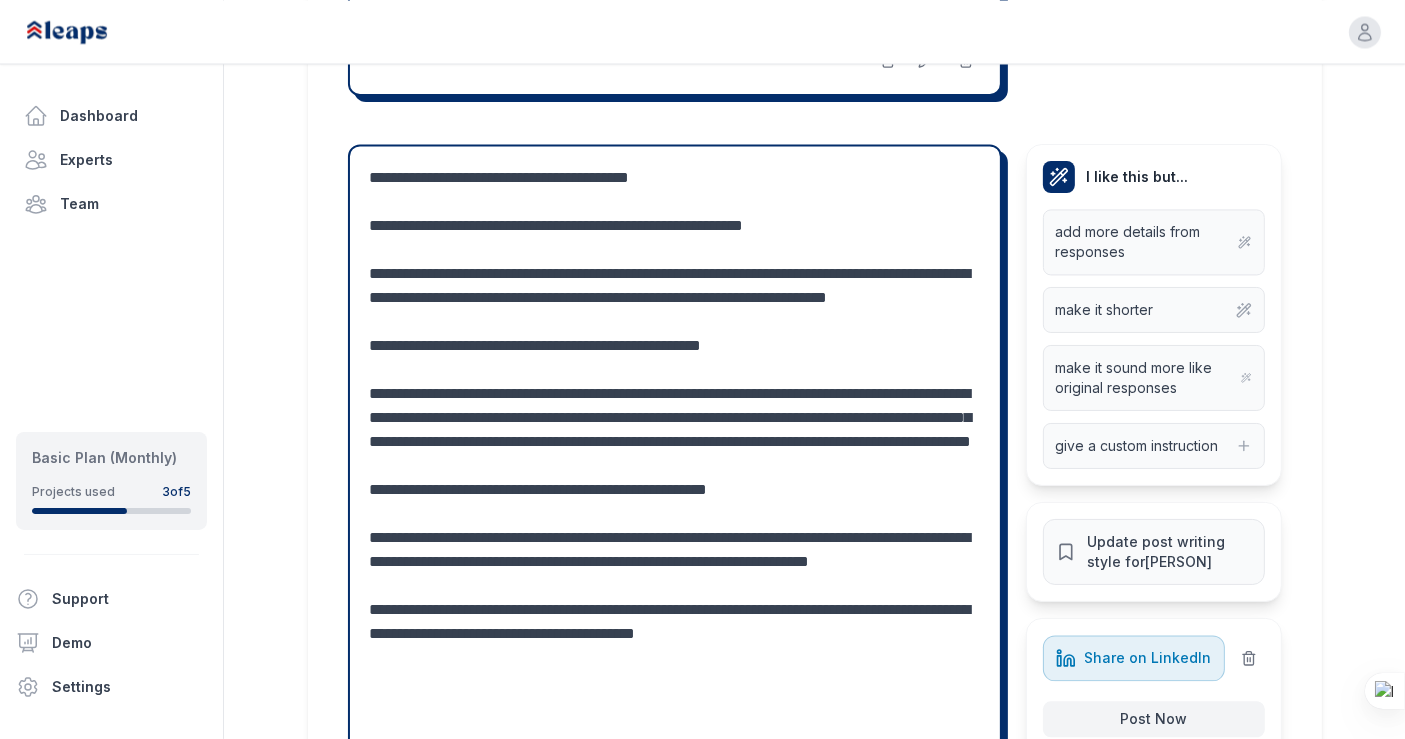 click at bounding box center (675, 442) 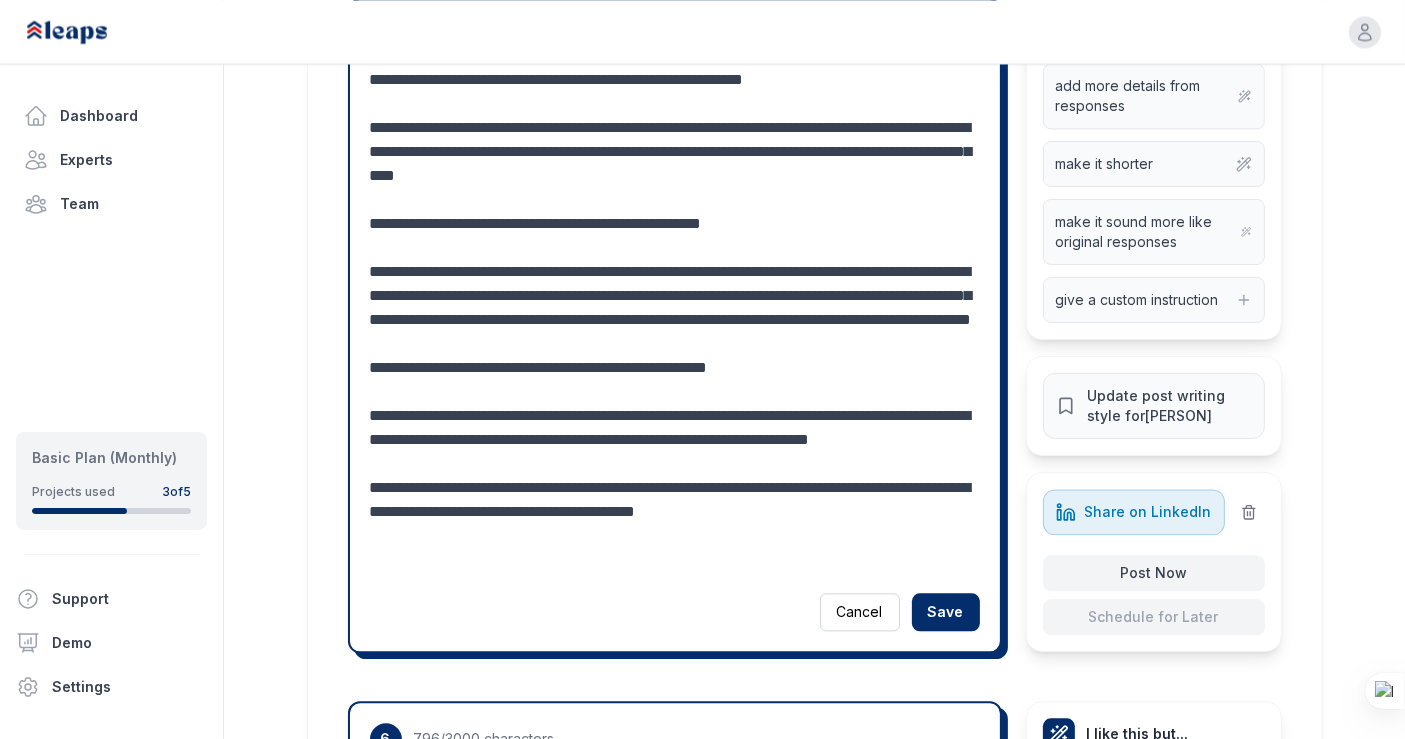 scroll, scrollTop: 4244, scrollLeft: 0, axis: vertical 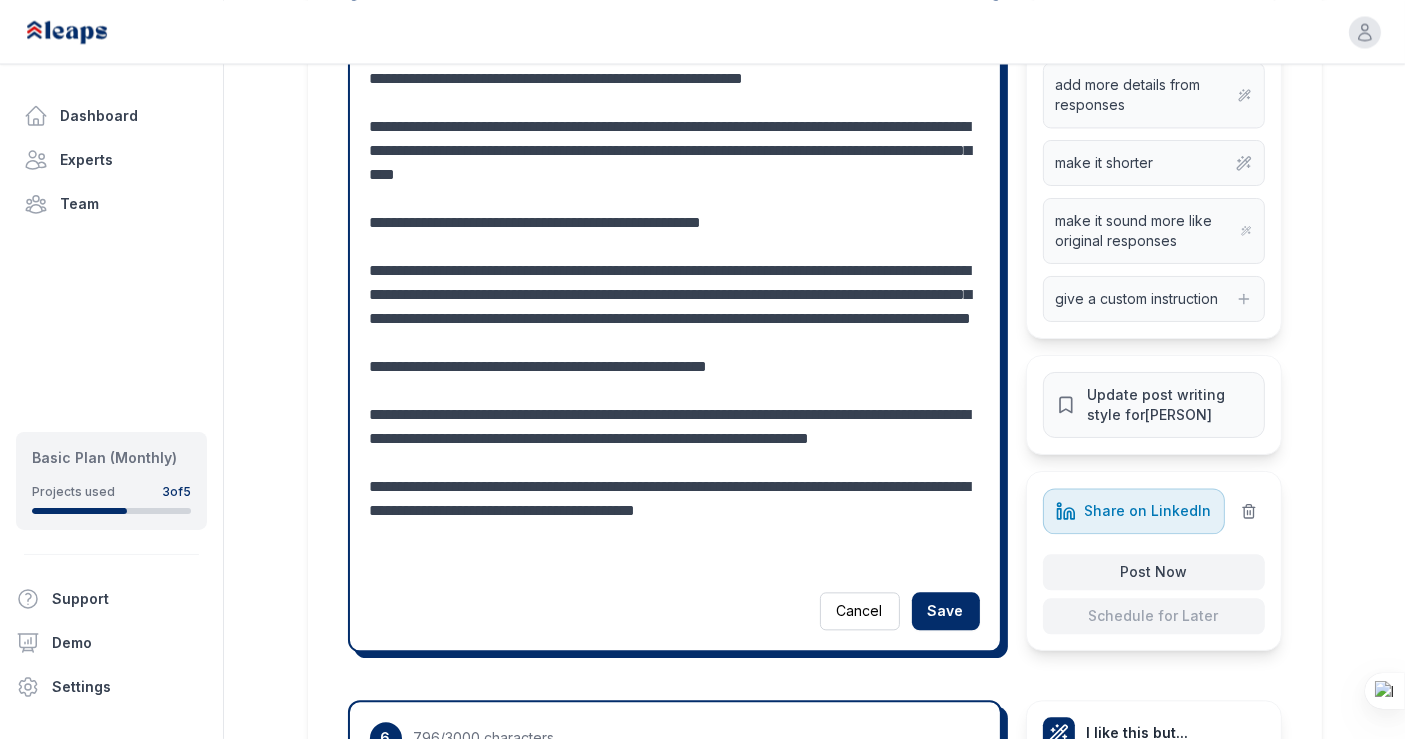 click at bounding box center (675, 295) 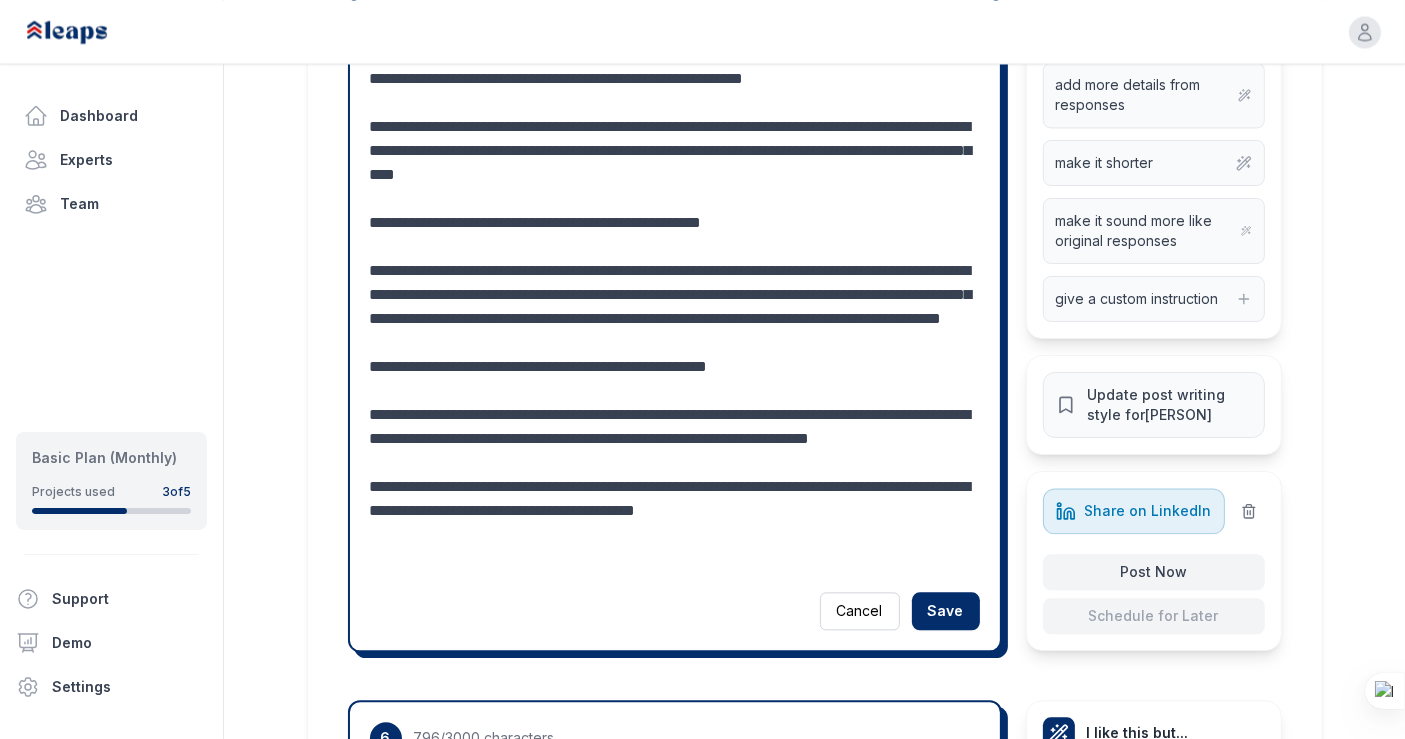 click at bounding box center [675, 295] 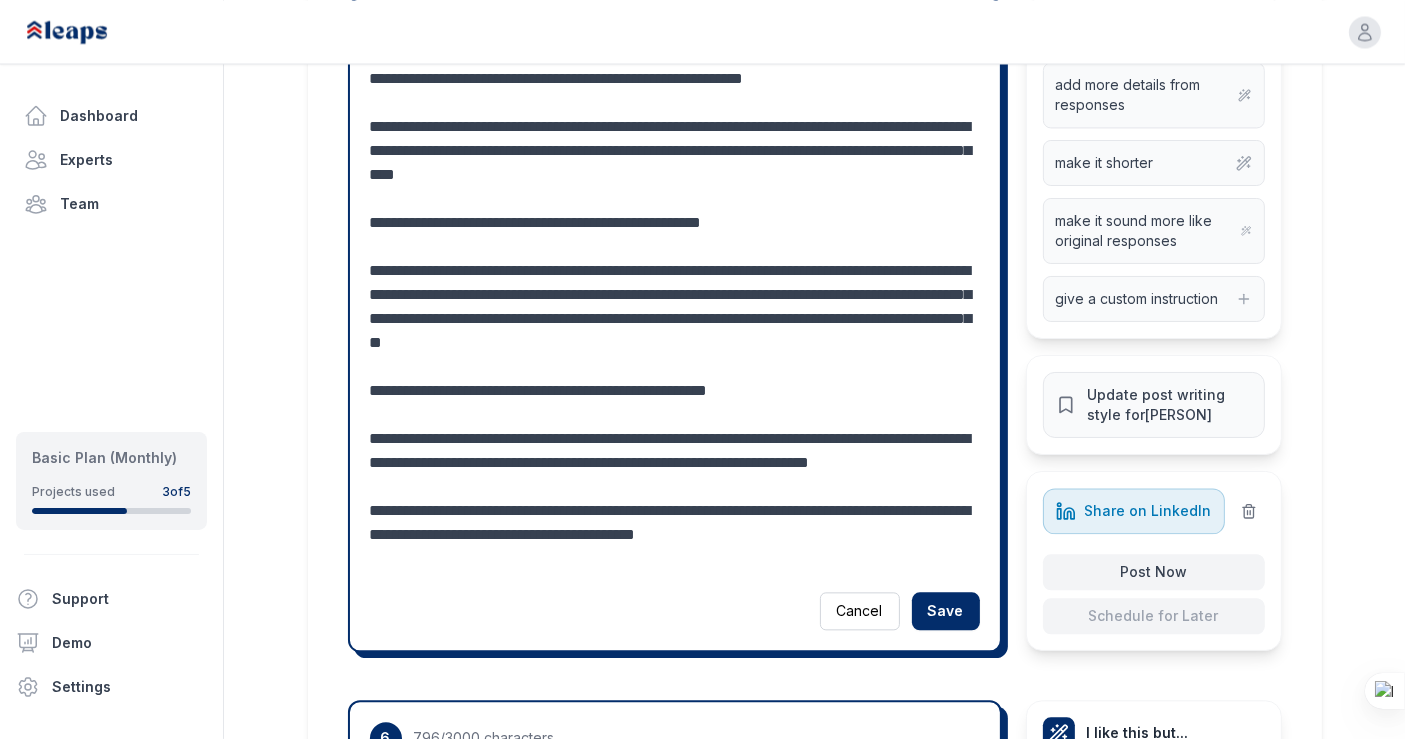 click at bounding box center (675, 295) 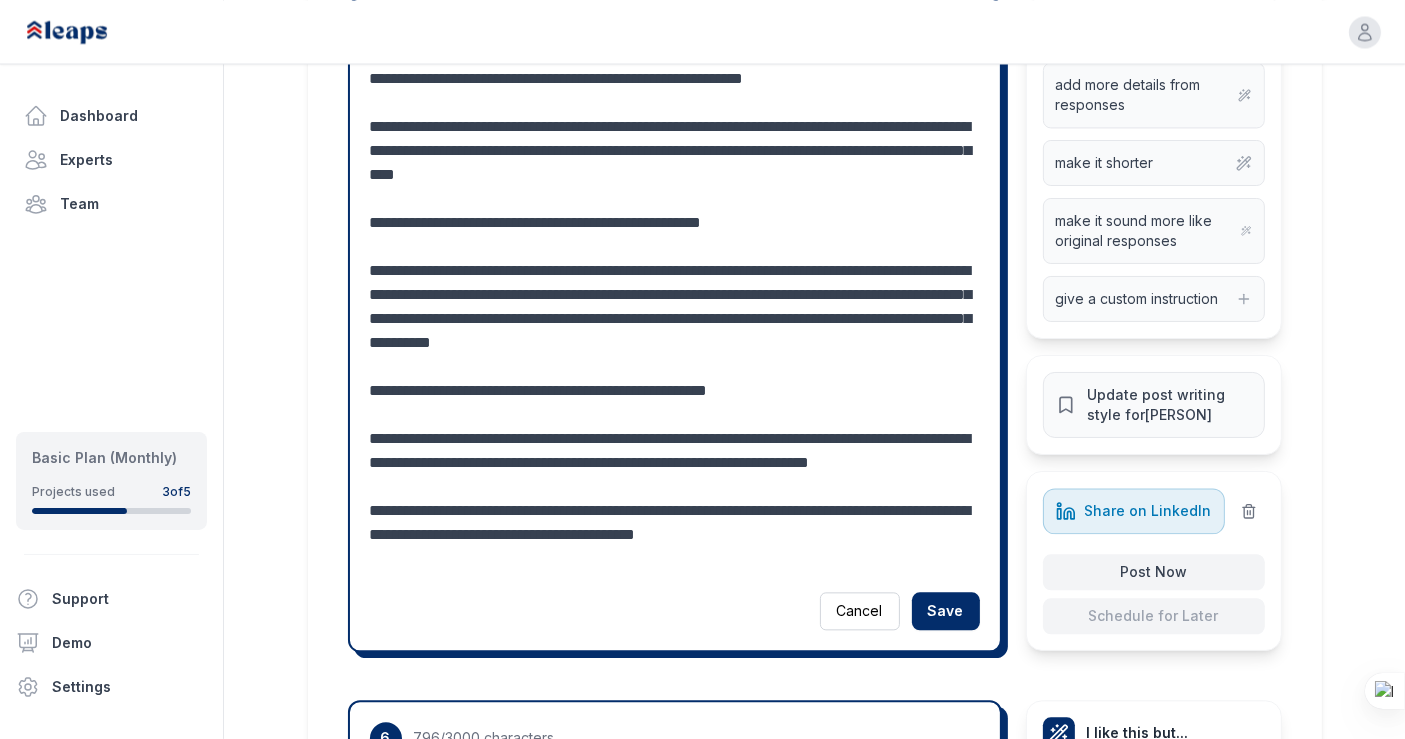 click at bounding box center (675, 295) 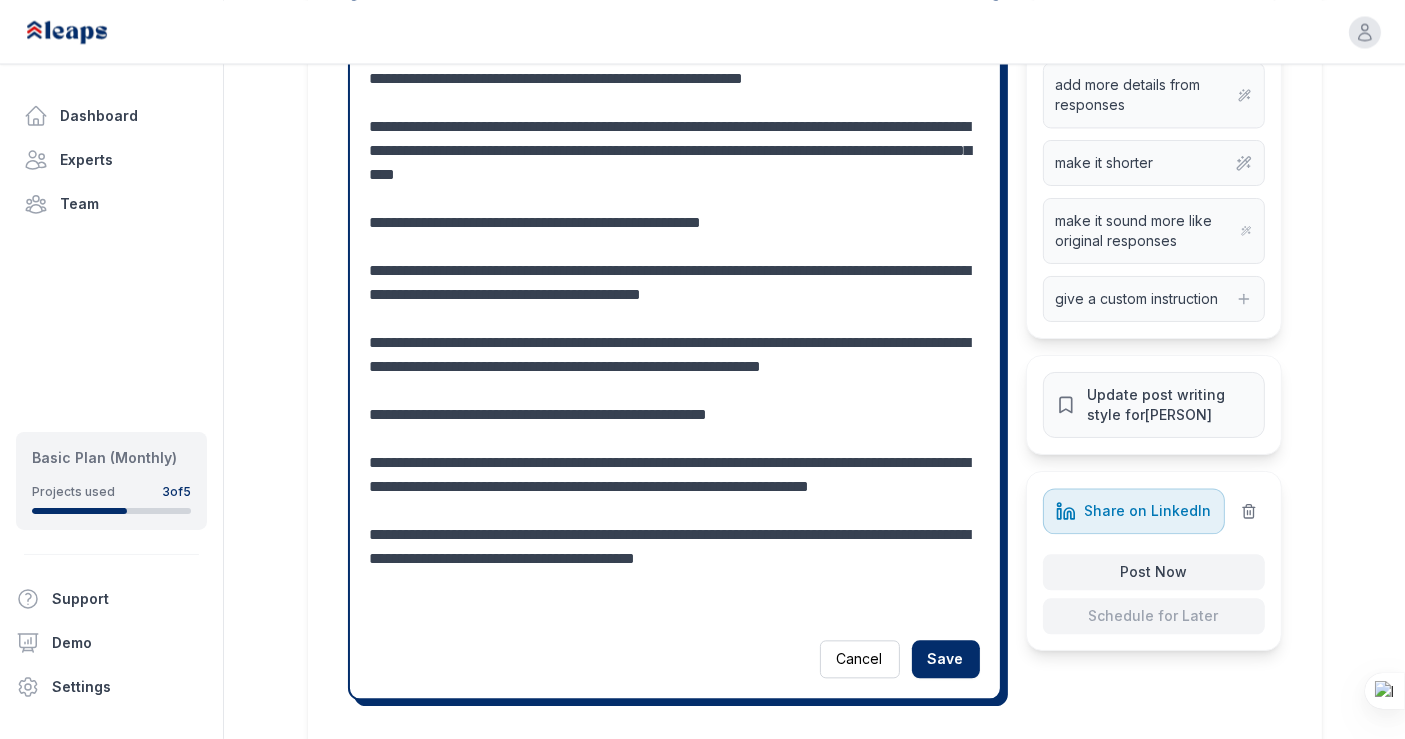 click at bounding box center (675, 319) 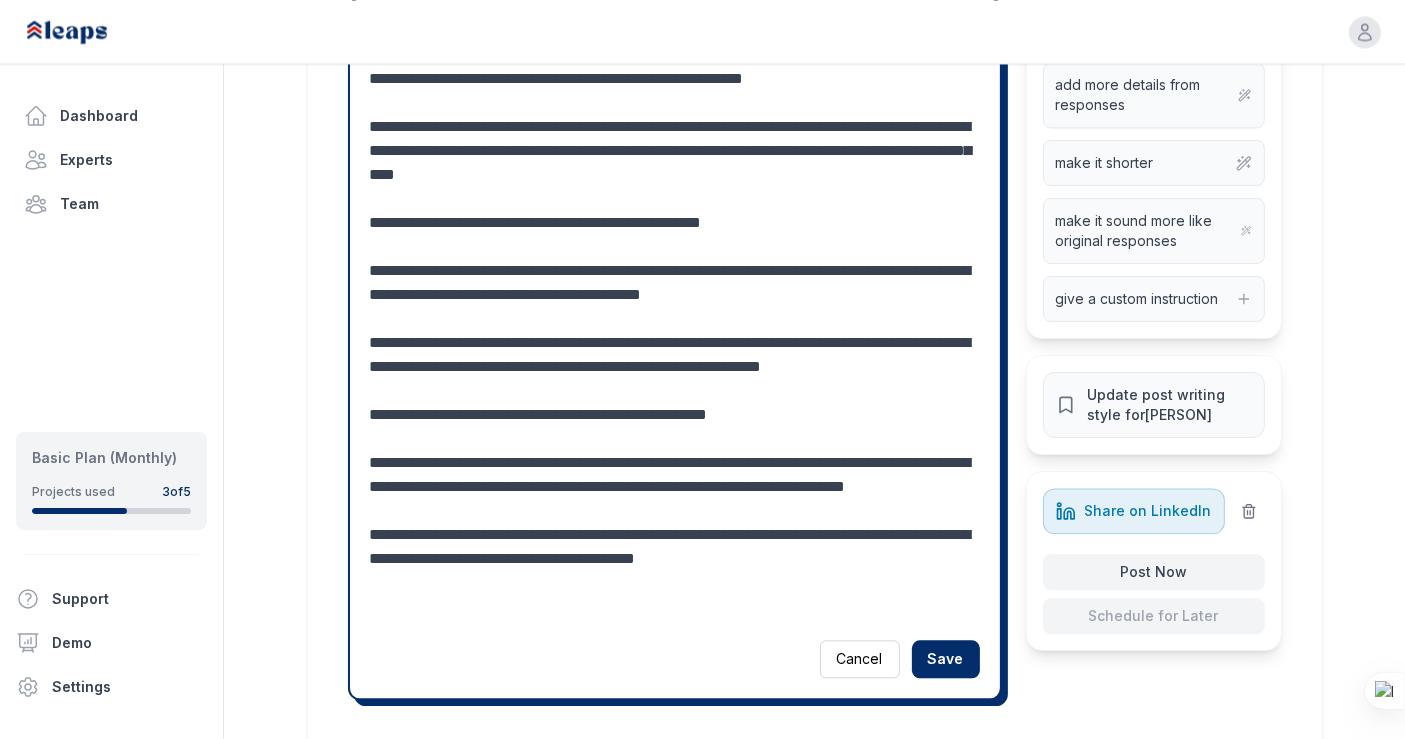 click at bounding box center (675, 319) 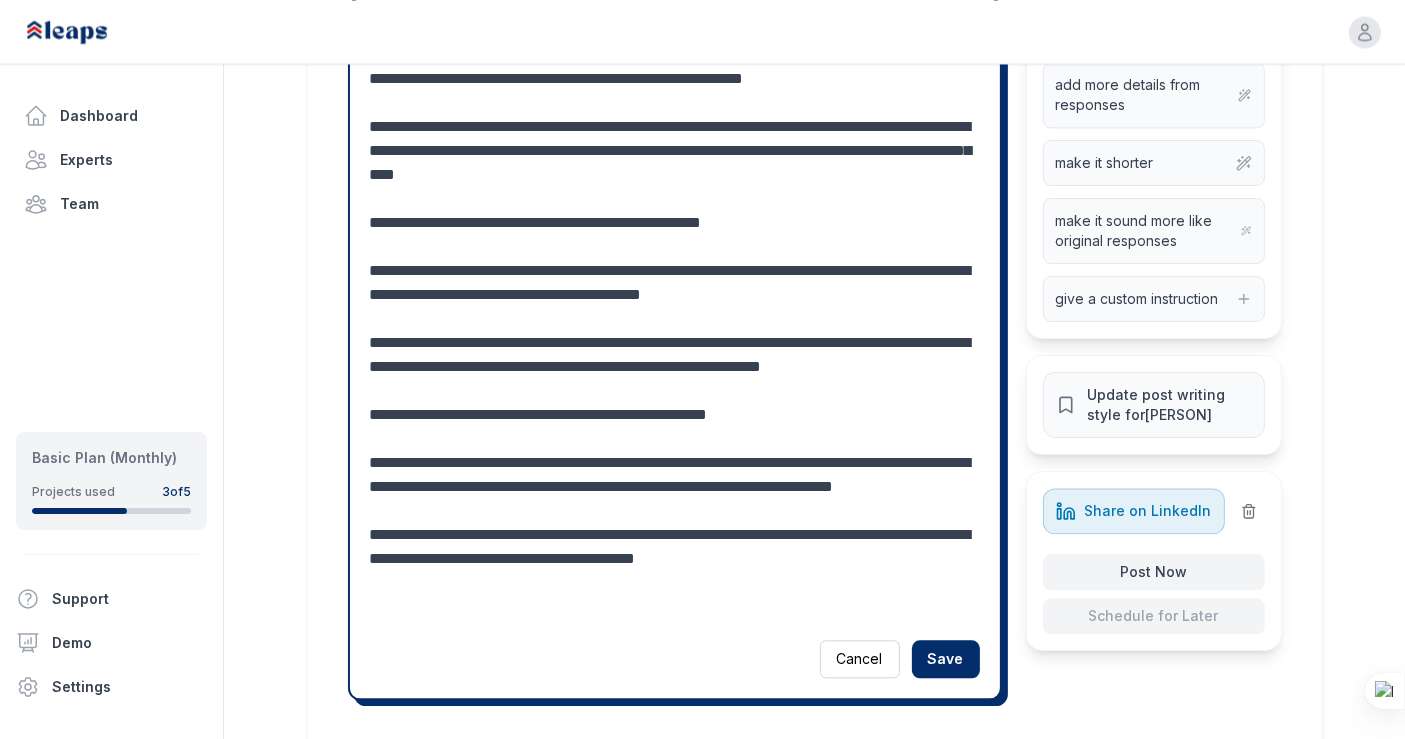 click at bounding box center [675, 319] 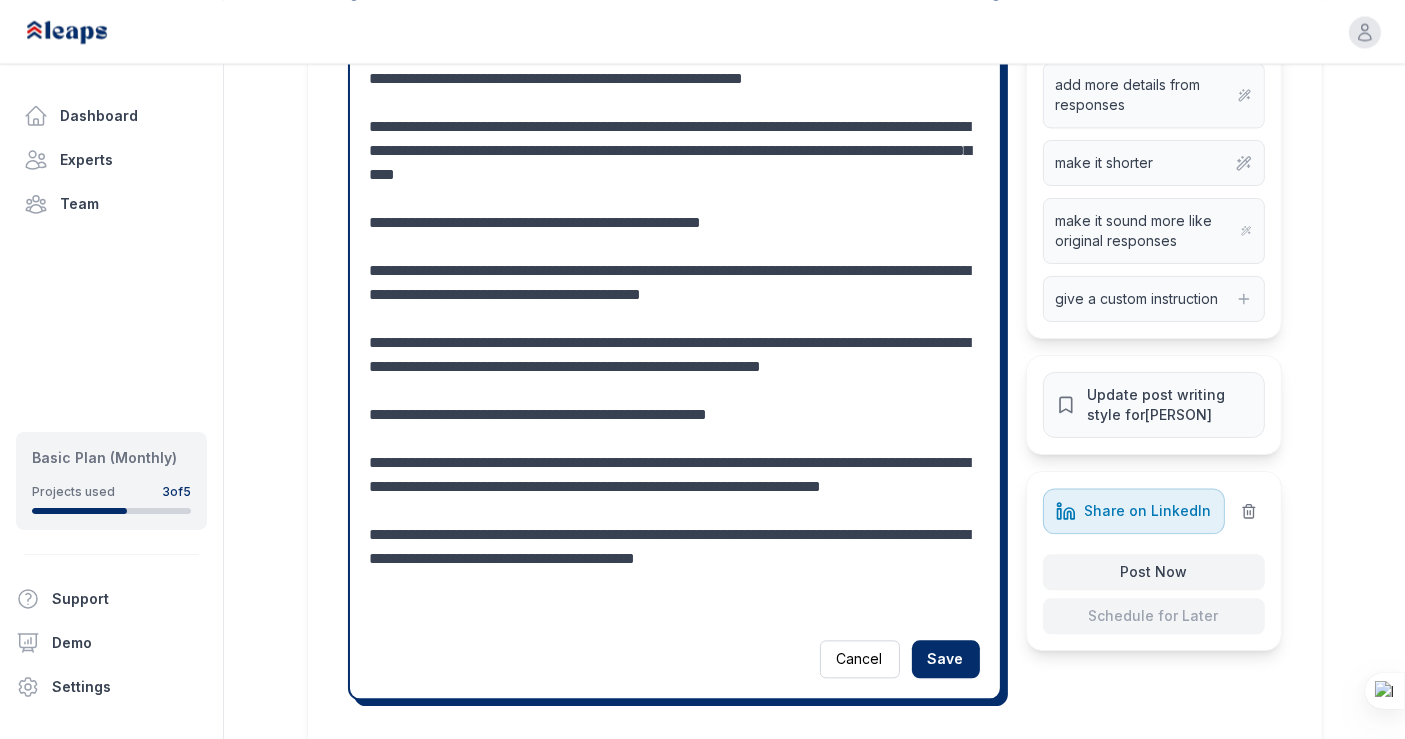 click at bounding box center (675, 319) 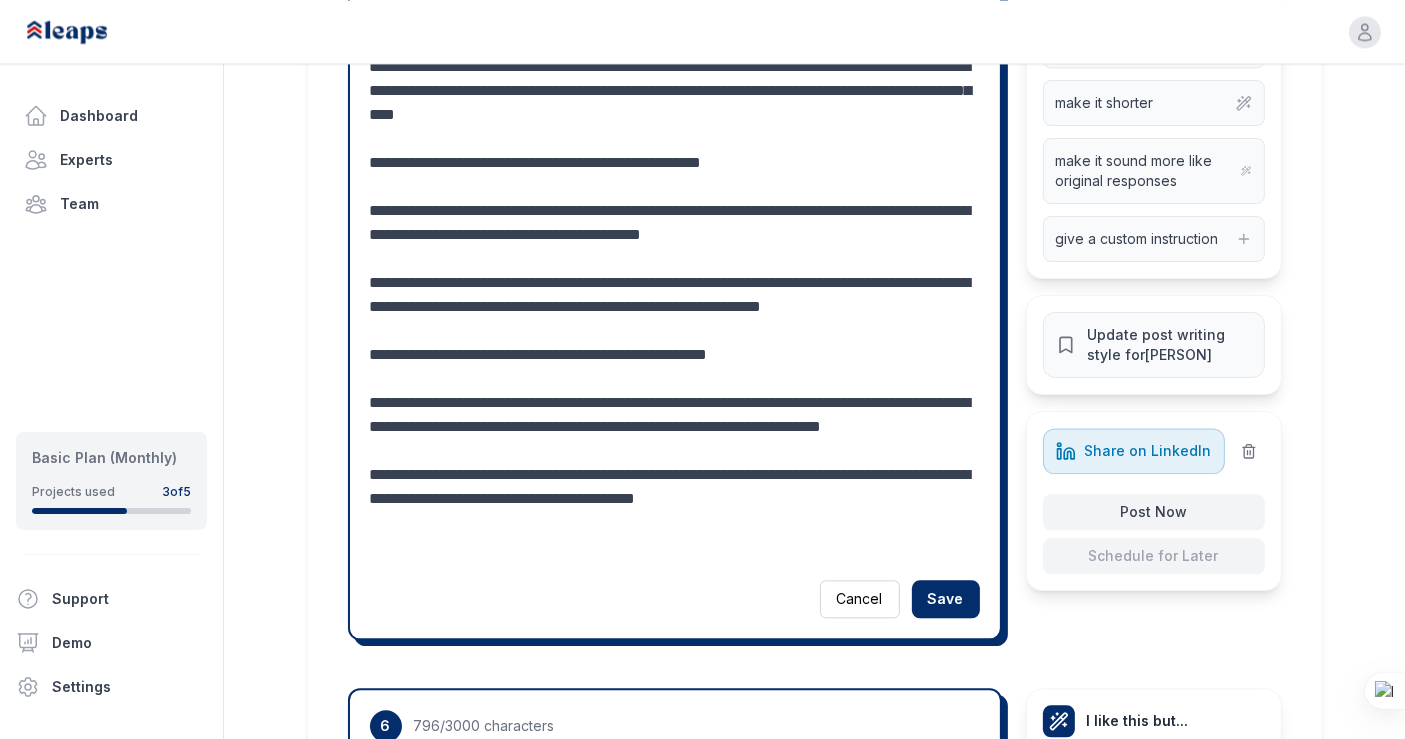 scroll, scrollTop: 4308, scrollLeft: 0, axis: vertical 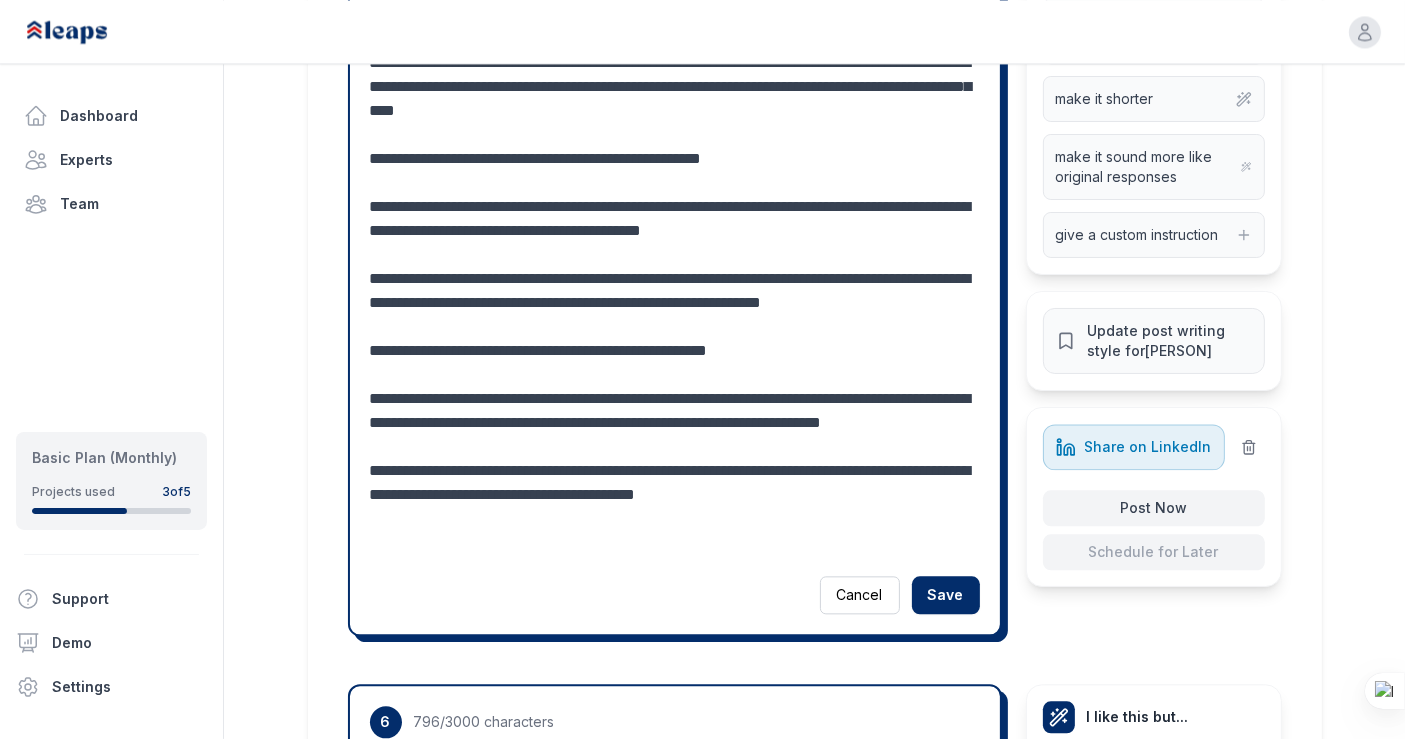 type on "**********" 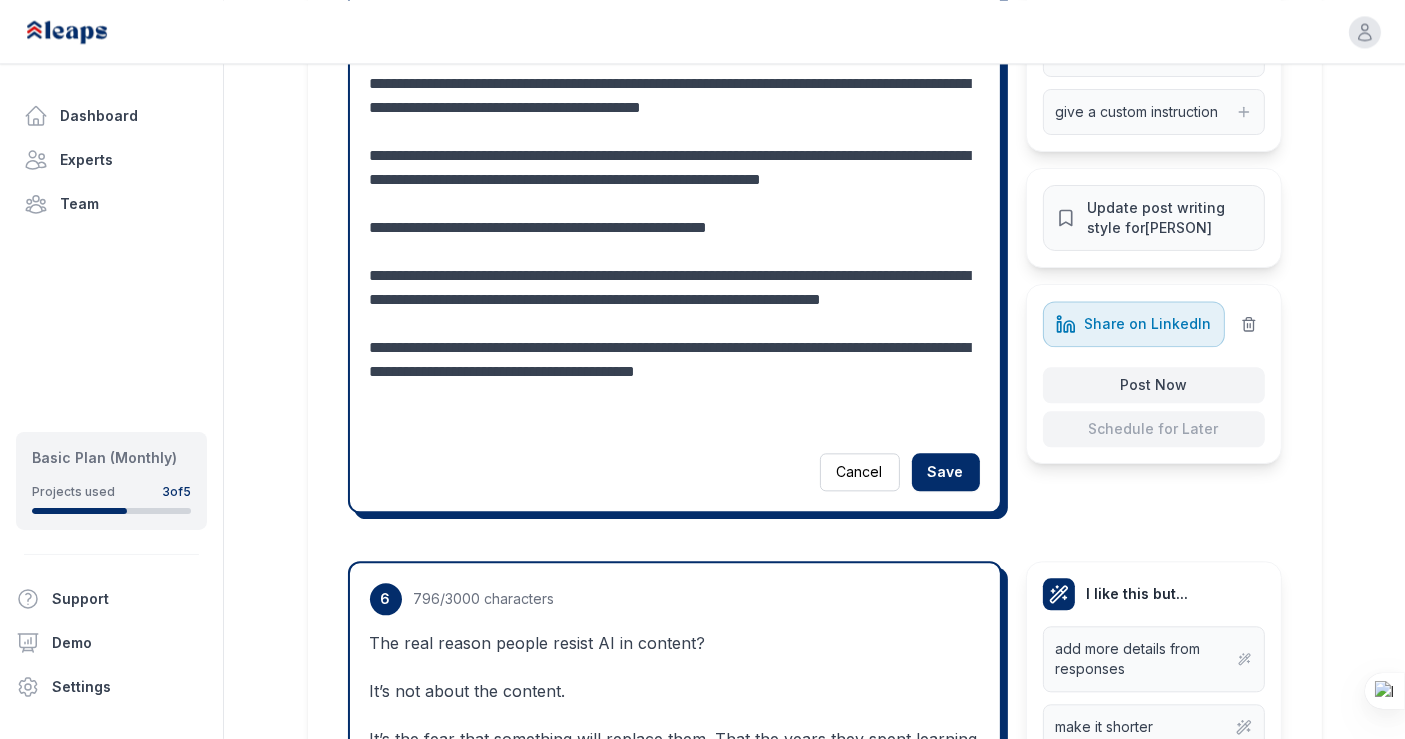 scroll, scrollTop: 4459, scrollLeft: 0, axis: vertical 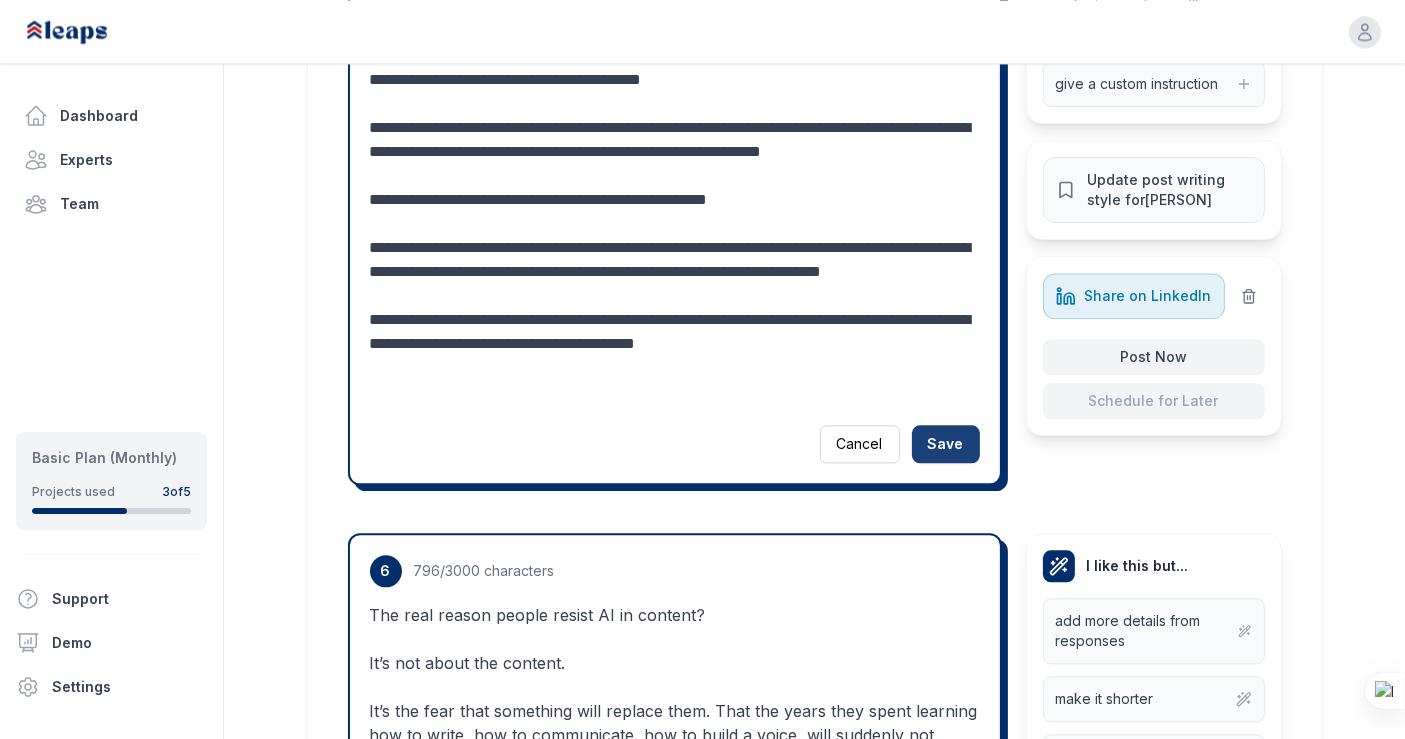 click on "Save" at bounding box center [946, 444] 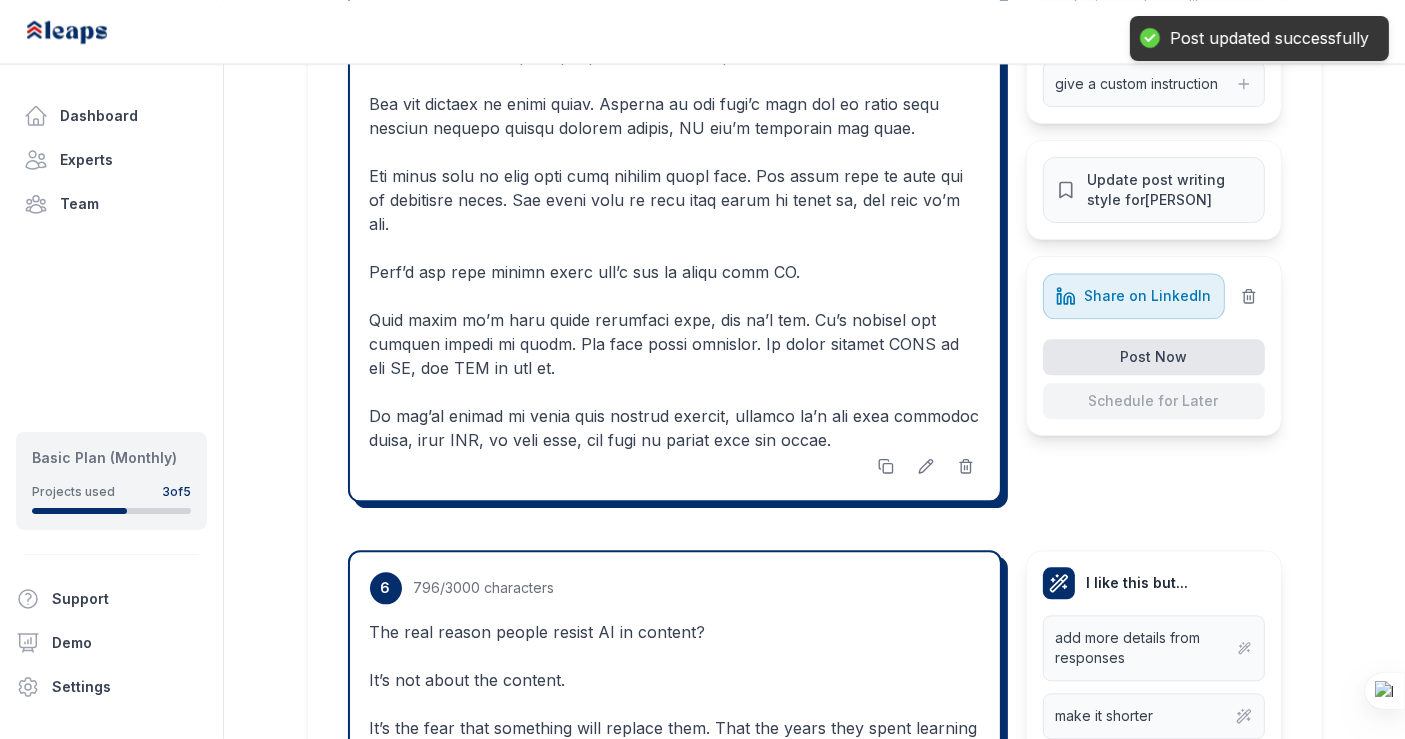 click on "Post Now" at bounding box center (1154, 357) 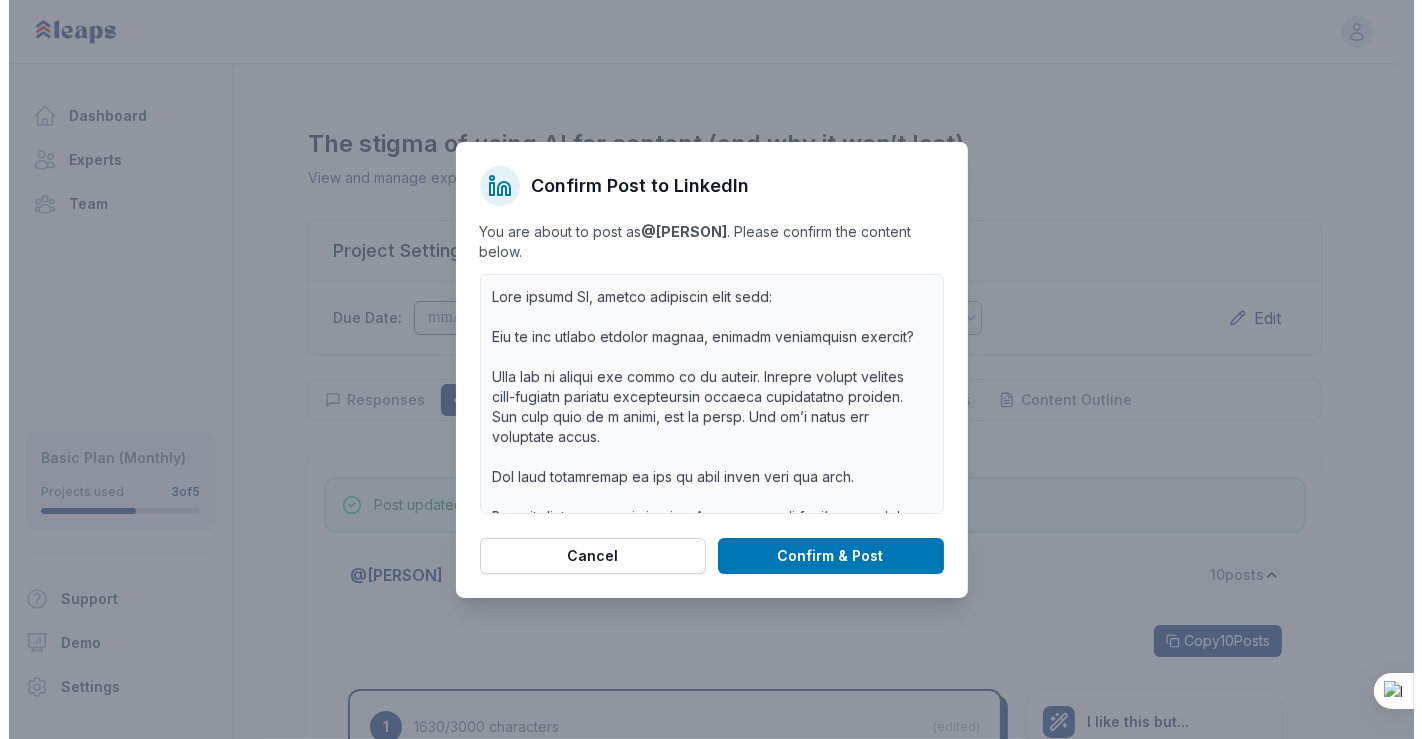 scroll, scrollTop: 0, scrollLeft: 0, axis: both 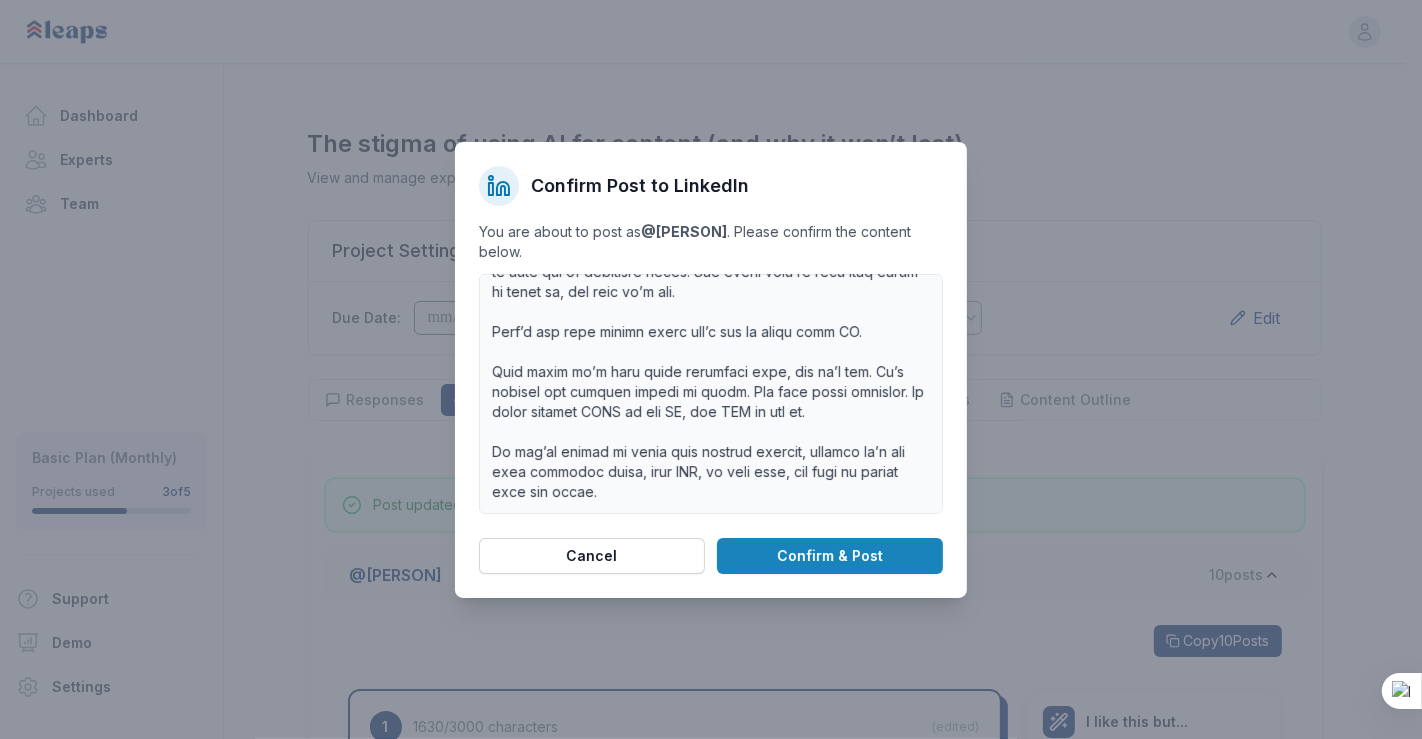 click on "Confirm & Post" at bounding box center [830, 556] 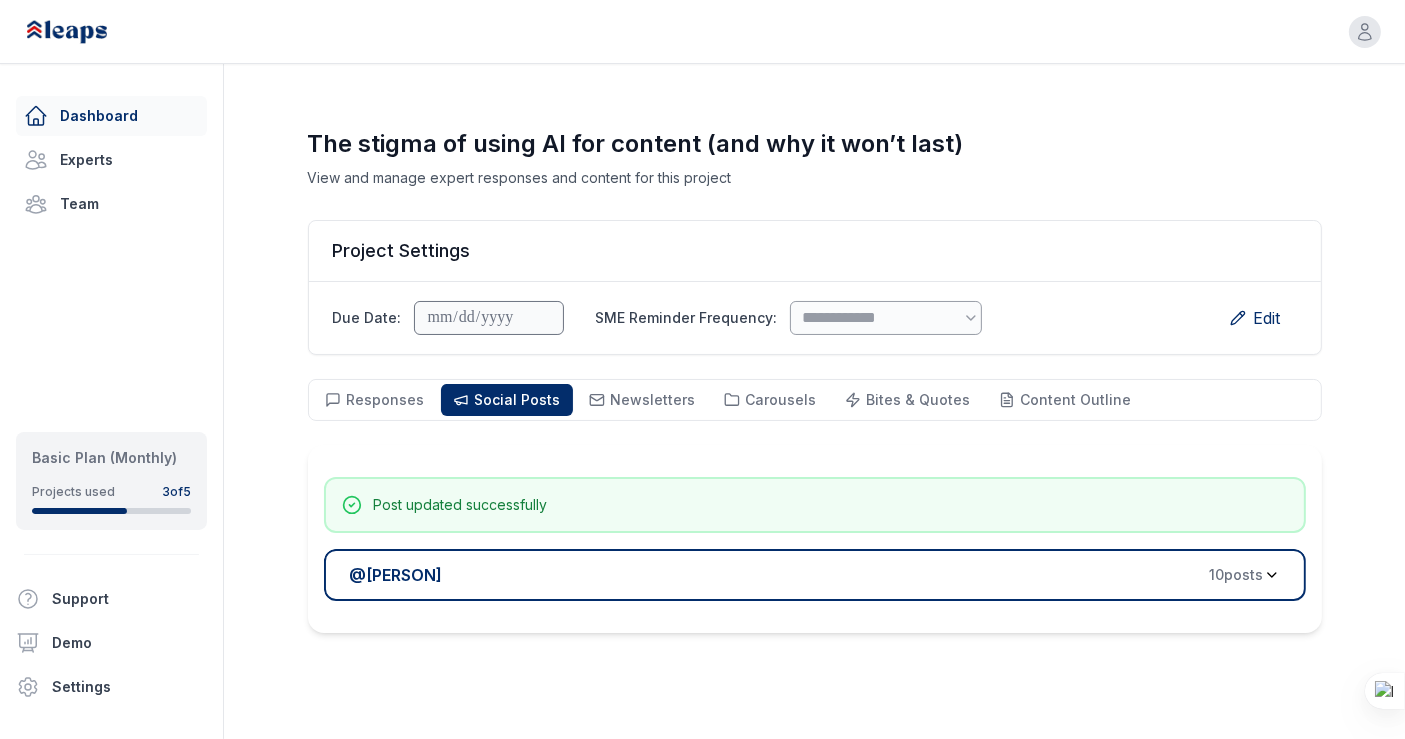 click on "Dashboard" at bounding box center [111, 116] 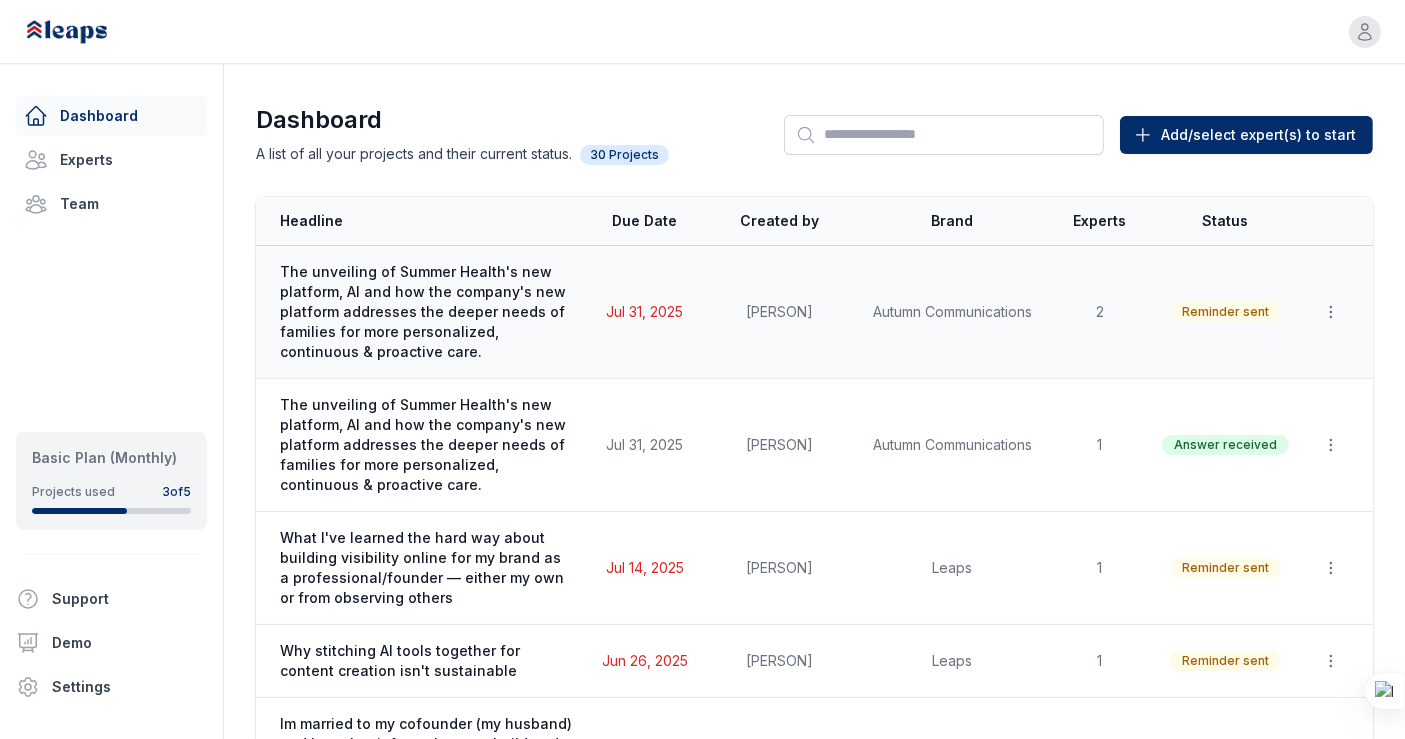 click on "Autumn Communications" at bounding box center (952, 312) 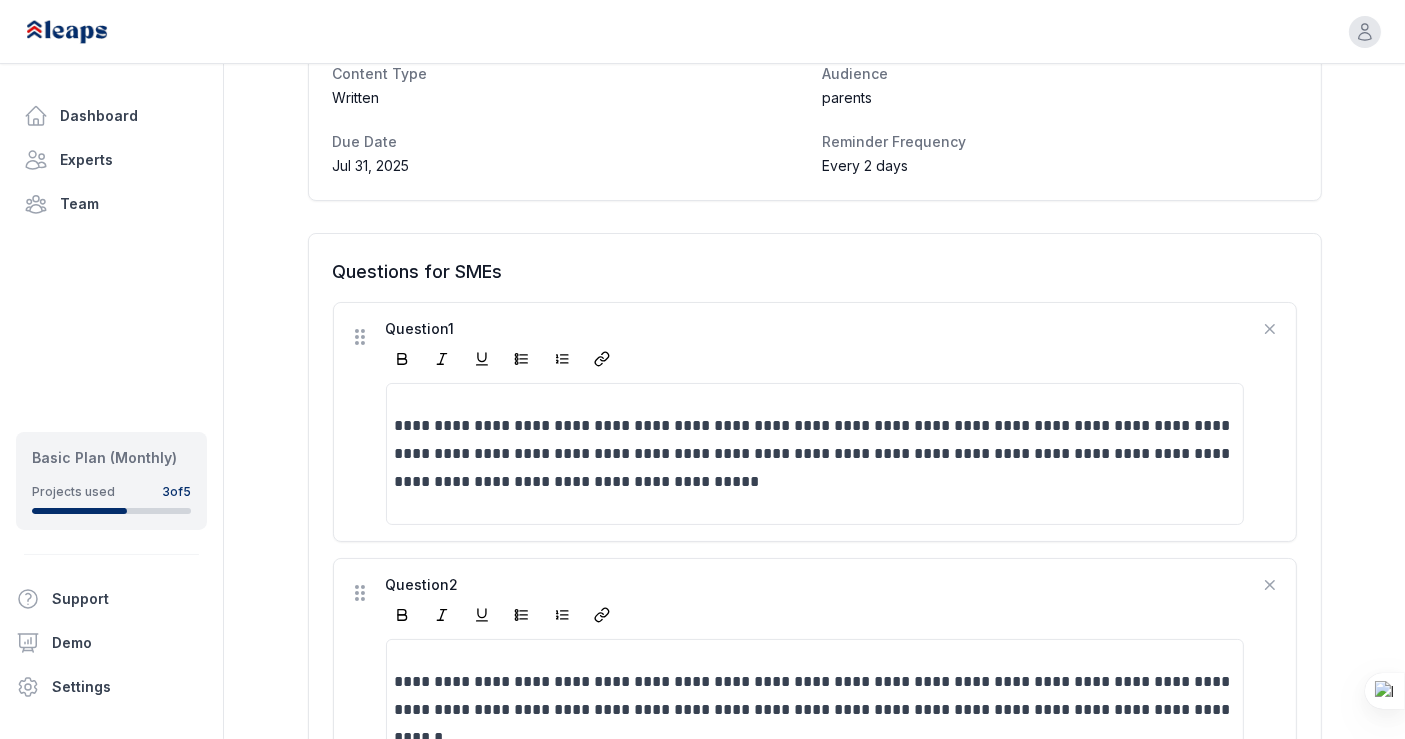 scroll, scrollTop: 0, scrollLeft: 0, axis: both 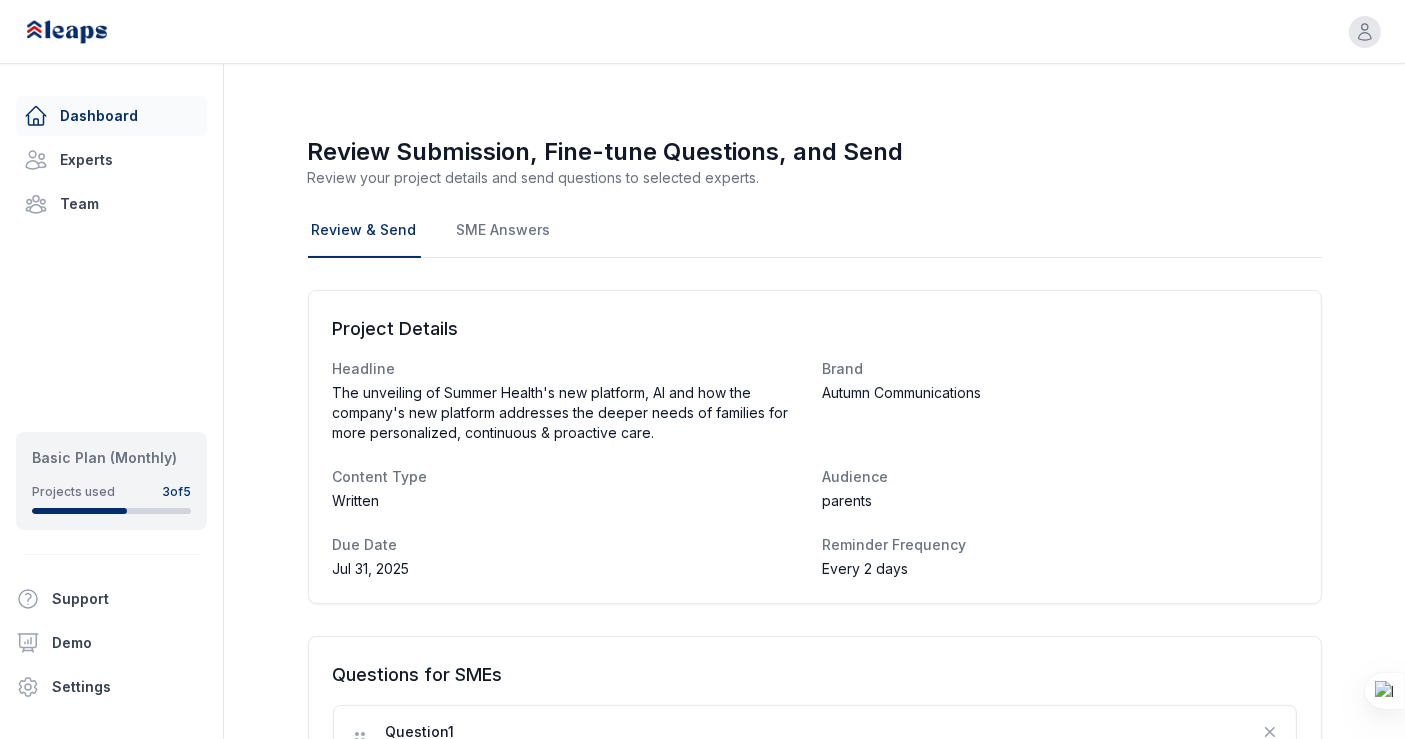 click on "Dashboard" at bounding box center [111, 116] 